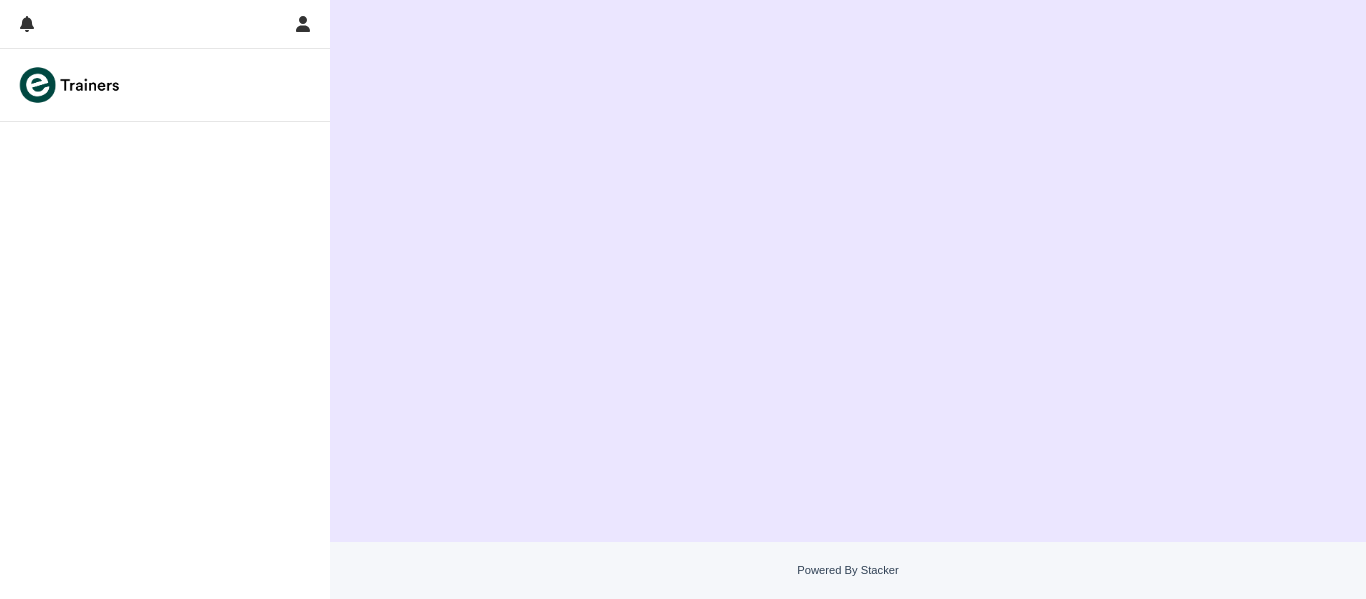 scroll, scrollTop: 0, scrollLeft: 0, axis: both 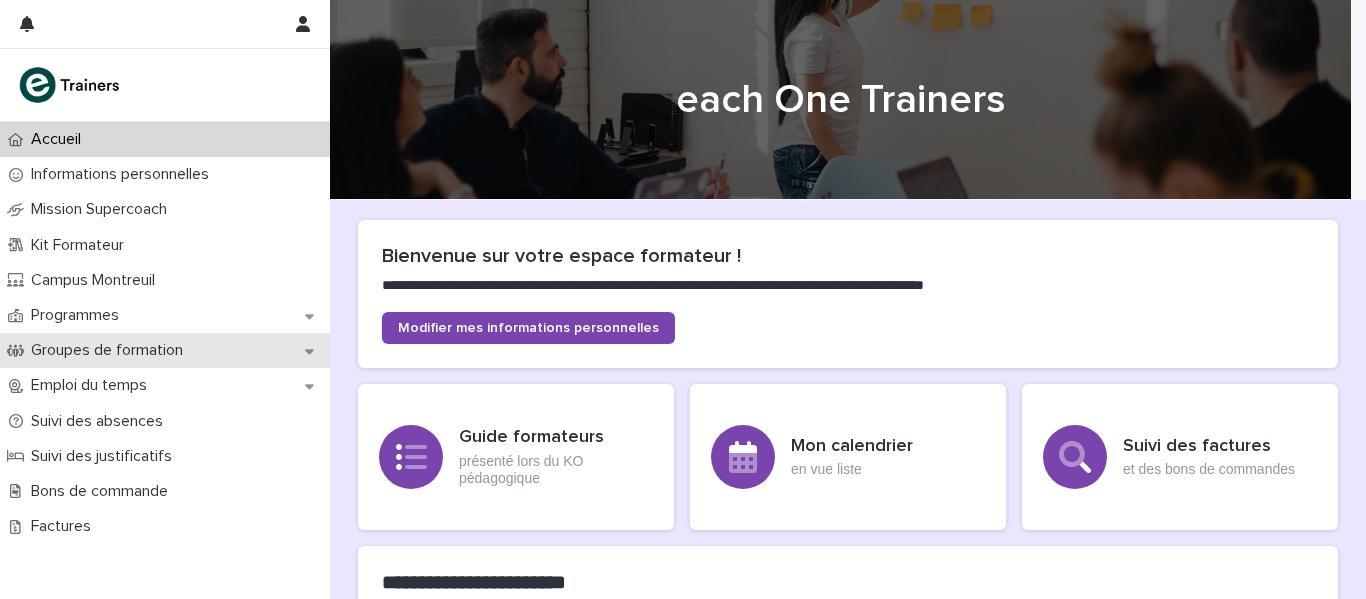 click on "Groupes de formation" at bounding box center (111, 350) 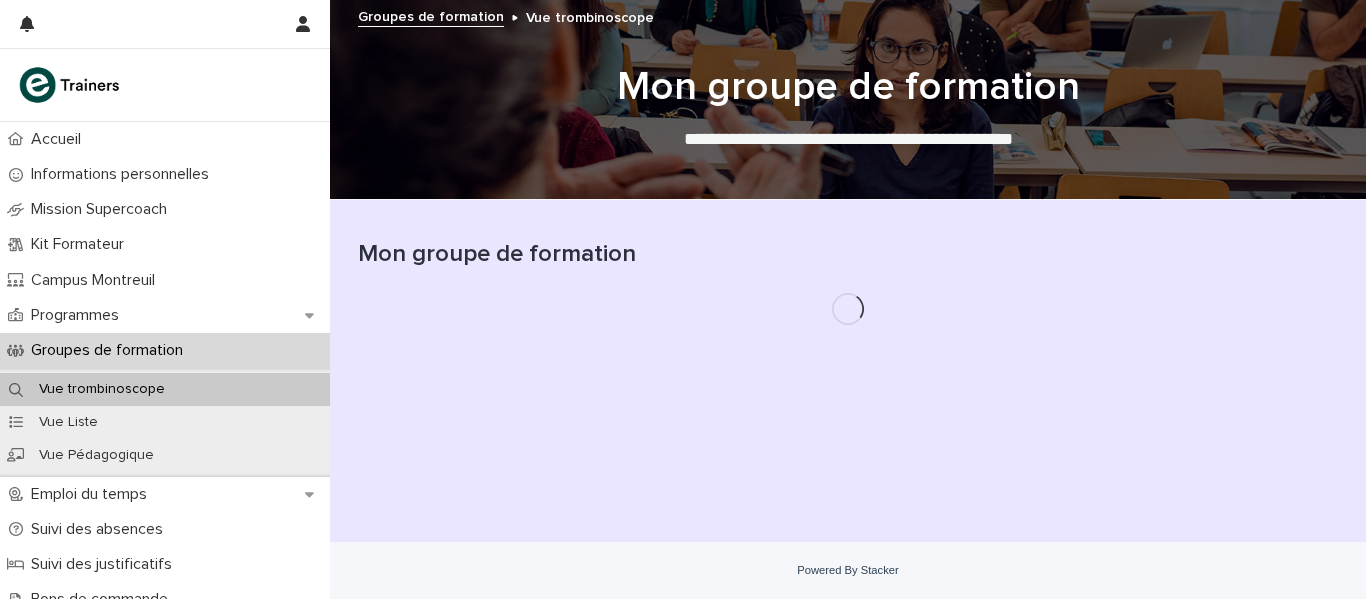 click on "Groupes de formation" at bounding box center (111, 350) 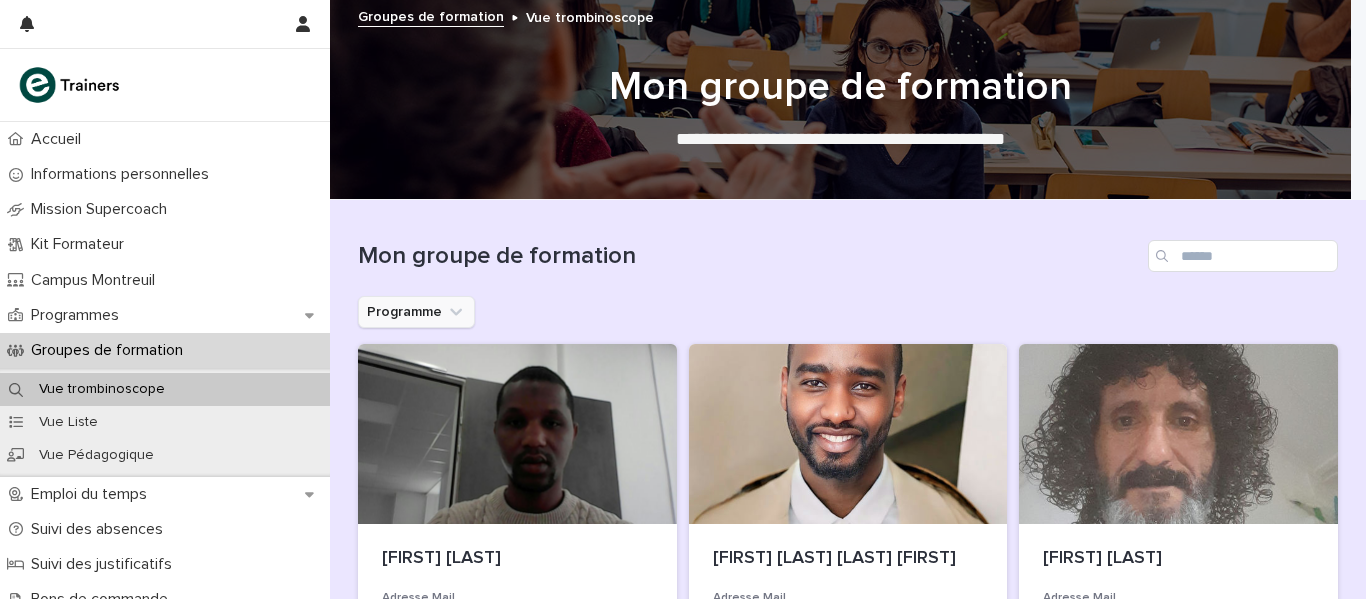 click on "Programme" at bounding box center (416, 312) 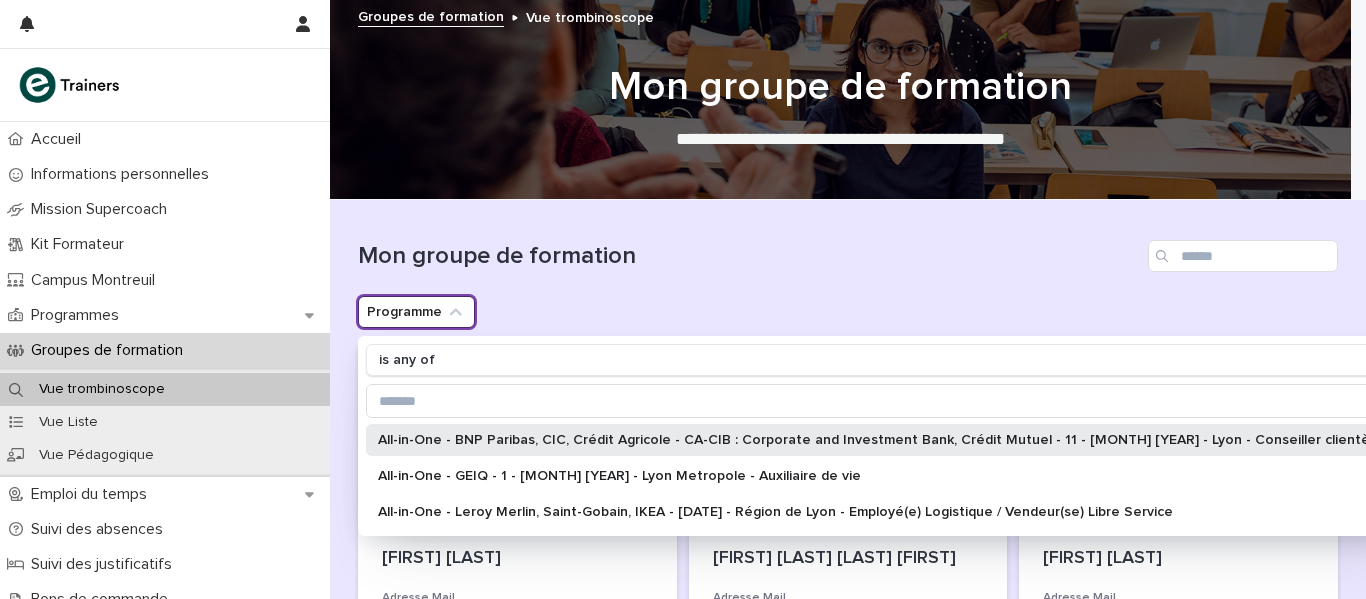 click on "All-in-One - BNP Paribas, CIC, Crédit Agricole - CA-CIB : Corporate and Investment Bank, Crédit Mutuel - 11 - Mai 2025 - Lyon - Conseiller clientèle" at bounding box center (880, 440) 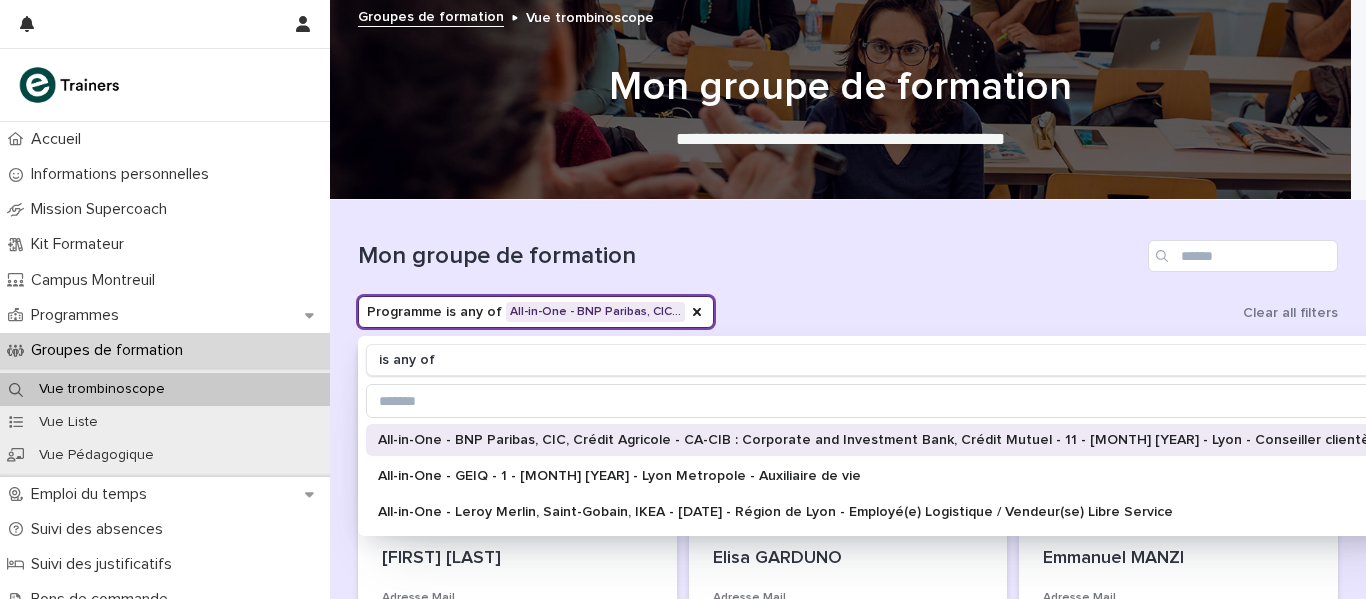 click on "All-in-One - BNP Paribas, CIC, Crédit Agricole - CA-CIB : Corporate and Investment Bank, Crédit Mutuel - 11 - Mai 2025 - Lyon - Conseiller clientèle" at bounding box center (880, 440) 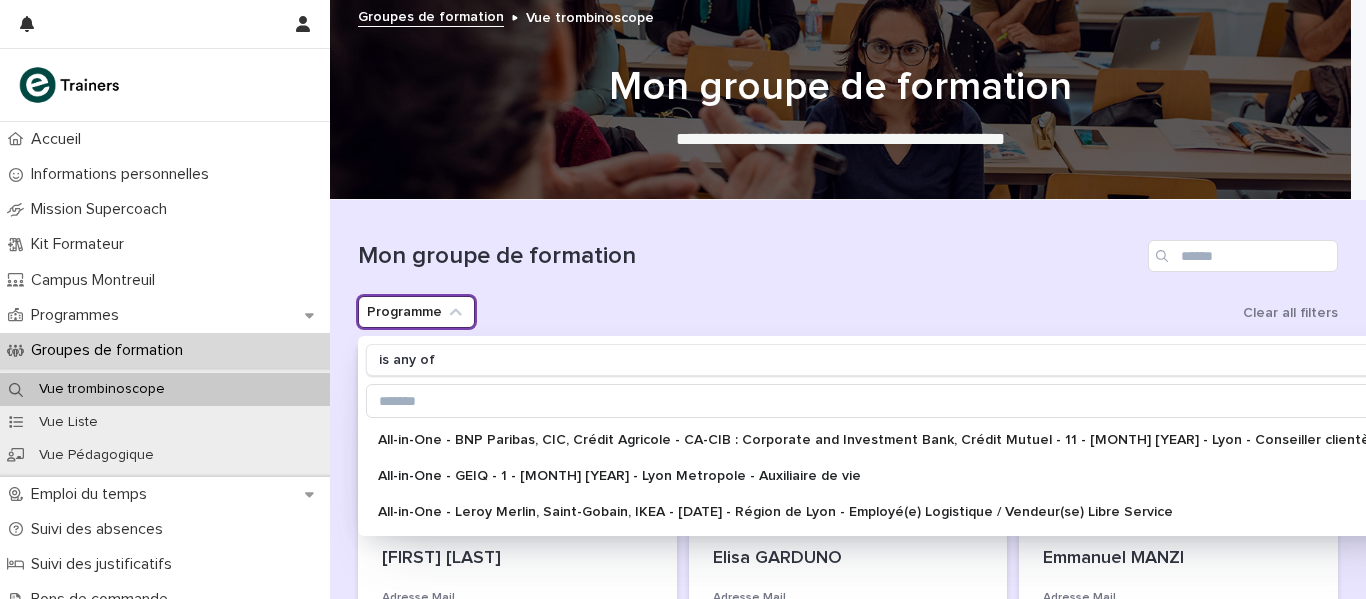 click on "Programme is any of All-in-One - BNP Paribas, CIC, Crédit Agricole - CA-CIB : Corporate and Investment Bank, Crédit Mutuel - 11 - Mai 2025 - Lyon - Conseiller clientèle  All-in-One - GEIQ - 1 - Janvier 2025 - Lyon Metropole - Auxiliaire de vie All-in-One - Leroy Merlin, Saint-Gobain, IKEA - Octobre 2024 - Région de Lyon - Employé(e) Logistique / Vendeur(se) Libre Service Clear all filters" at bounding box center (848, 312) 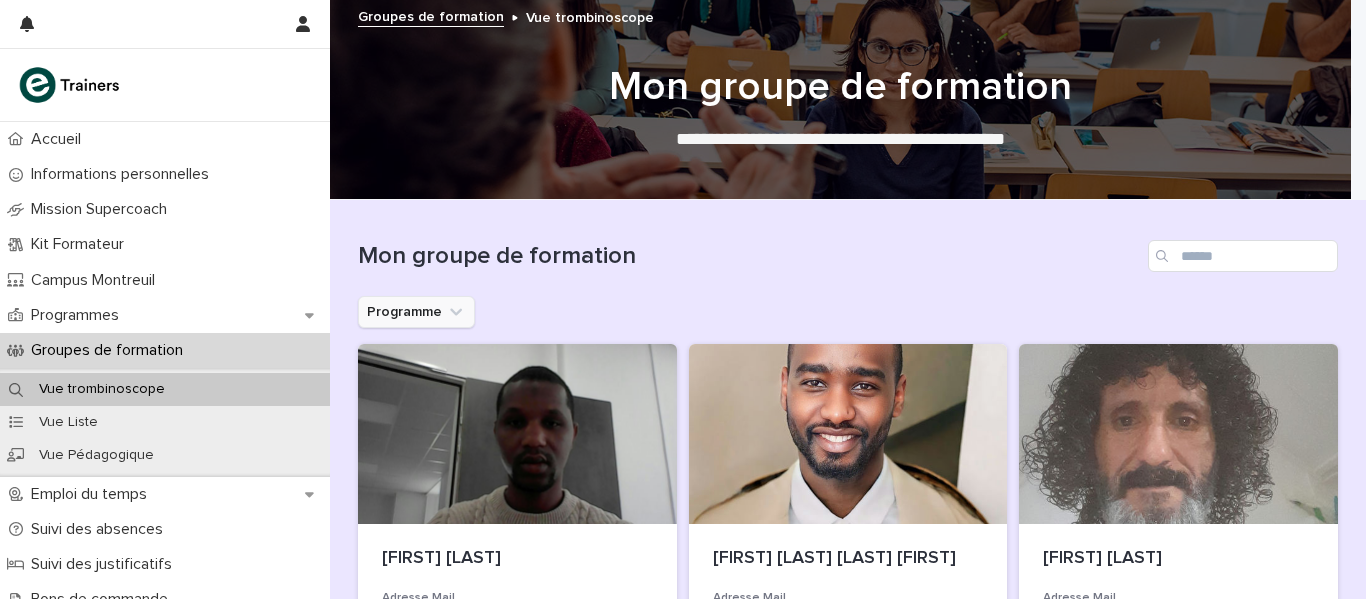 click 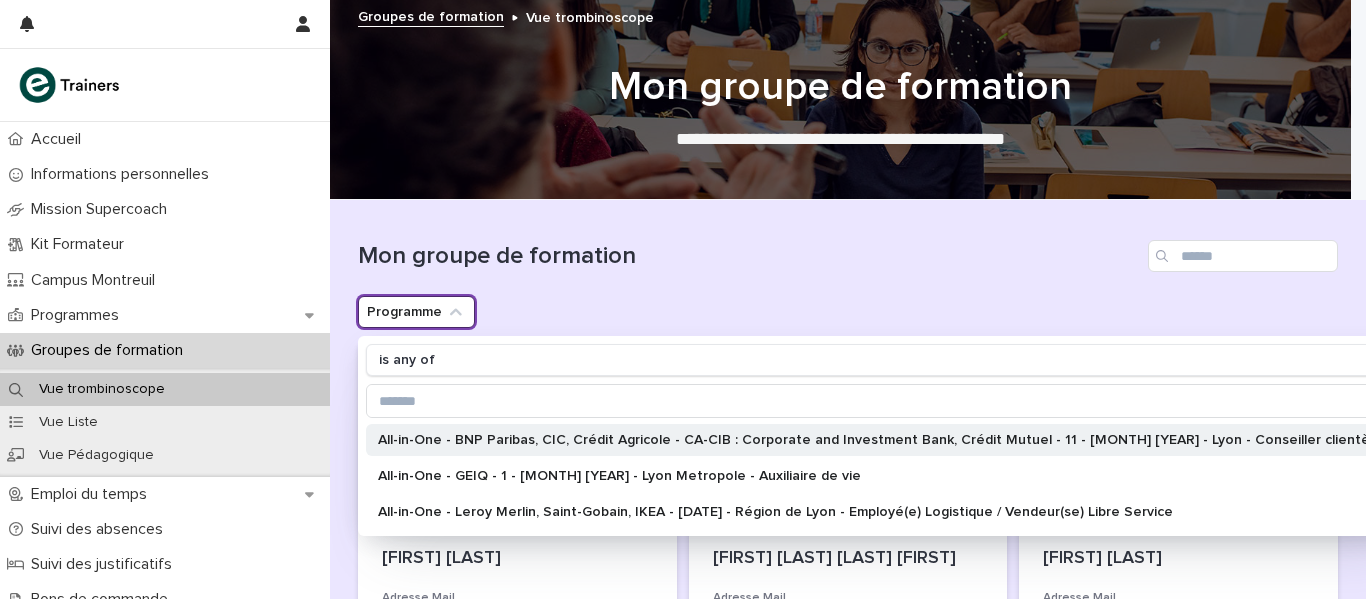 click on "All-in-One - BNP Paribas, CIC, Crédit Agricole - CA-CIB : Corporate and Investment Bank, Crédit Mutuel - 11 - Mai 2025 - Lyon - Conseiller clientèle" at bounding box center [890, 440] 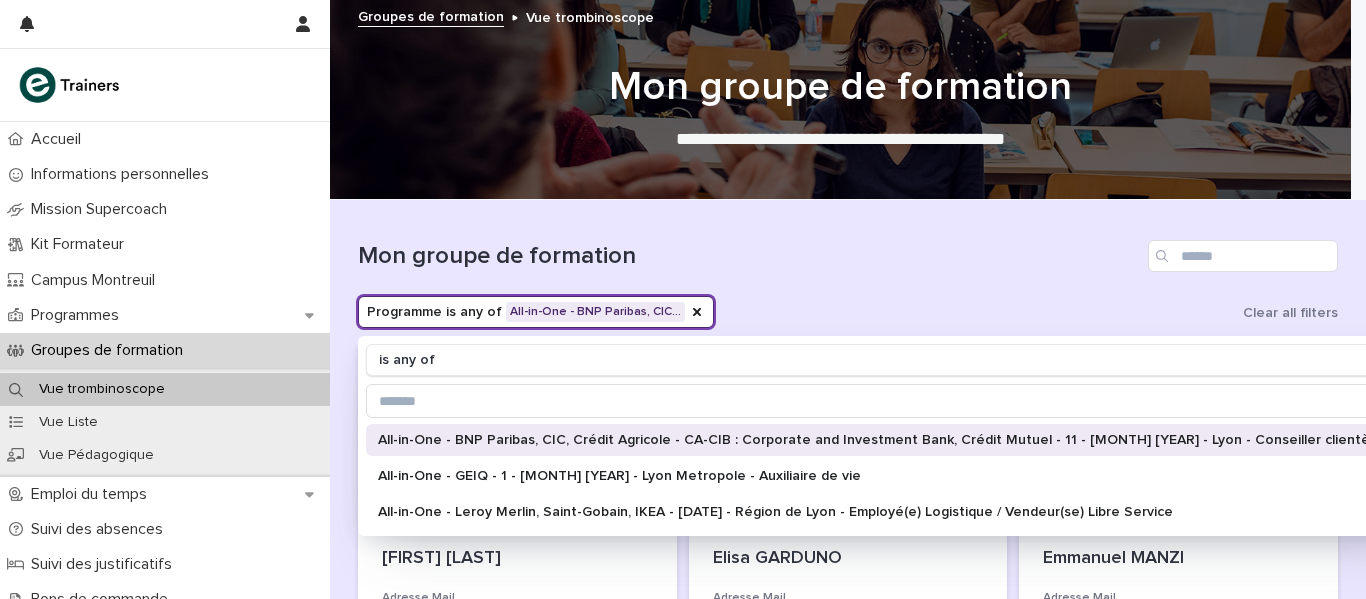 click on "Mon groupe de formation" at bounding box center [848, 248] 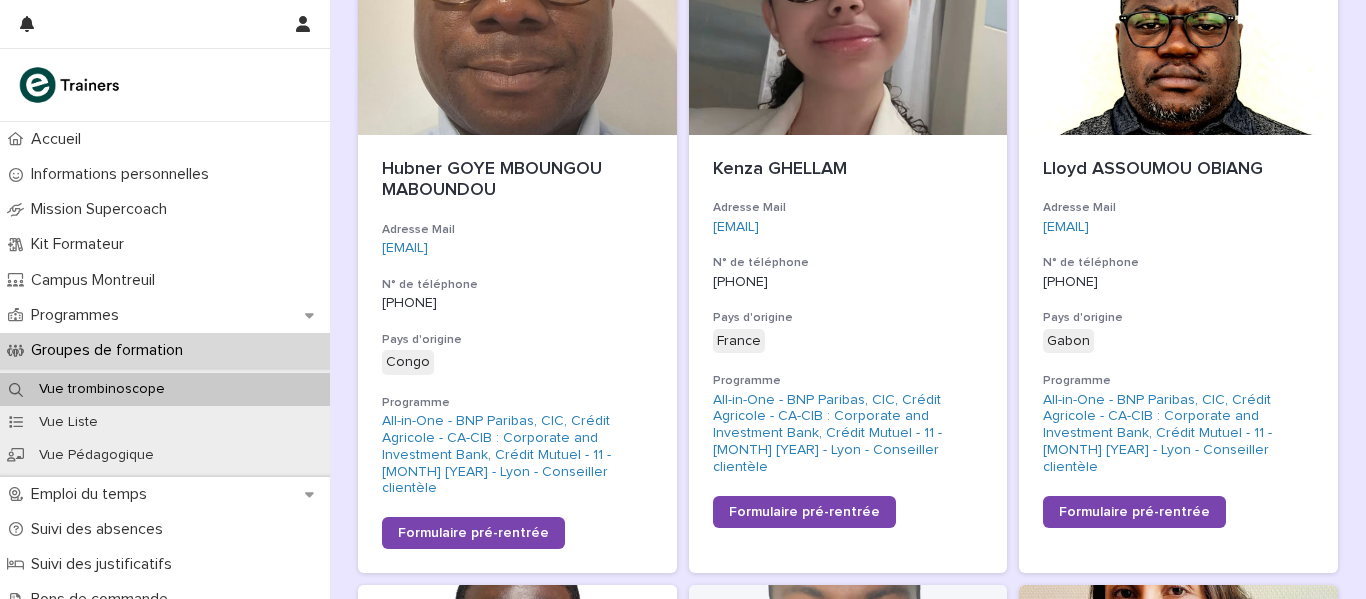 scroll, scrollTop: 0, scrollLeft: 0, axis: both 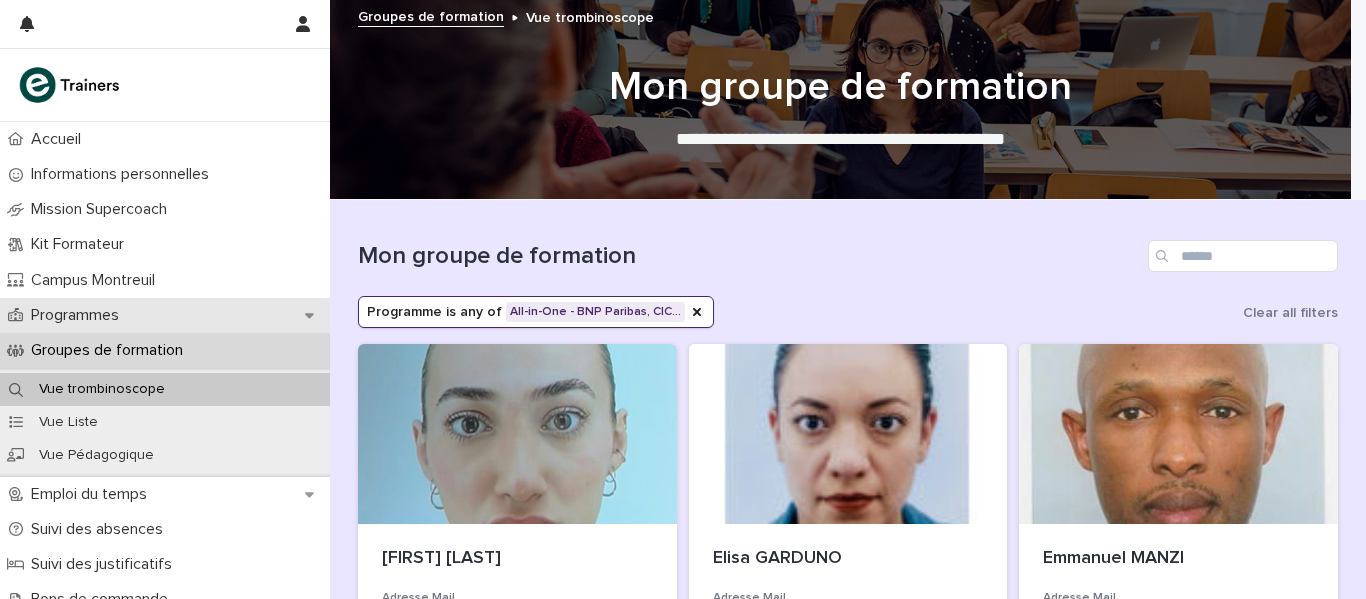 click on "Programmes" at bounding box center [79, 315] 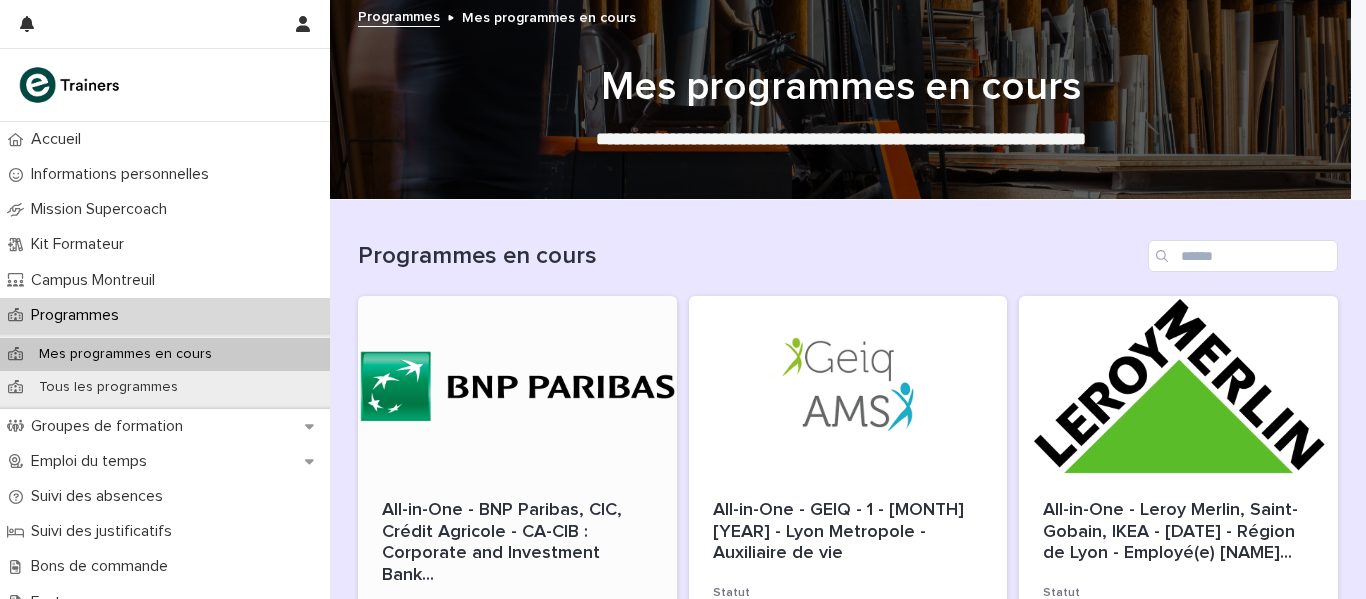 click at bounding box center (517, 386) 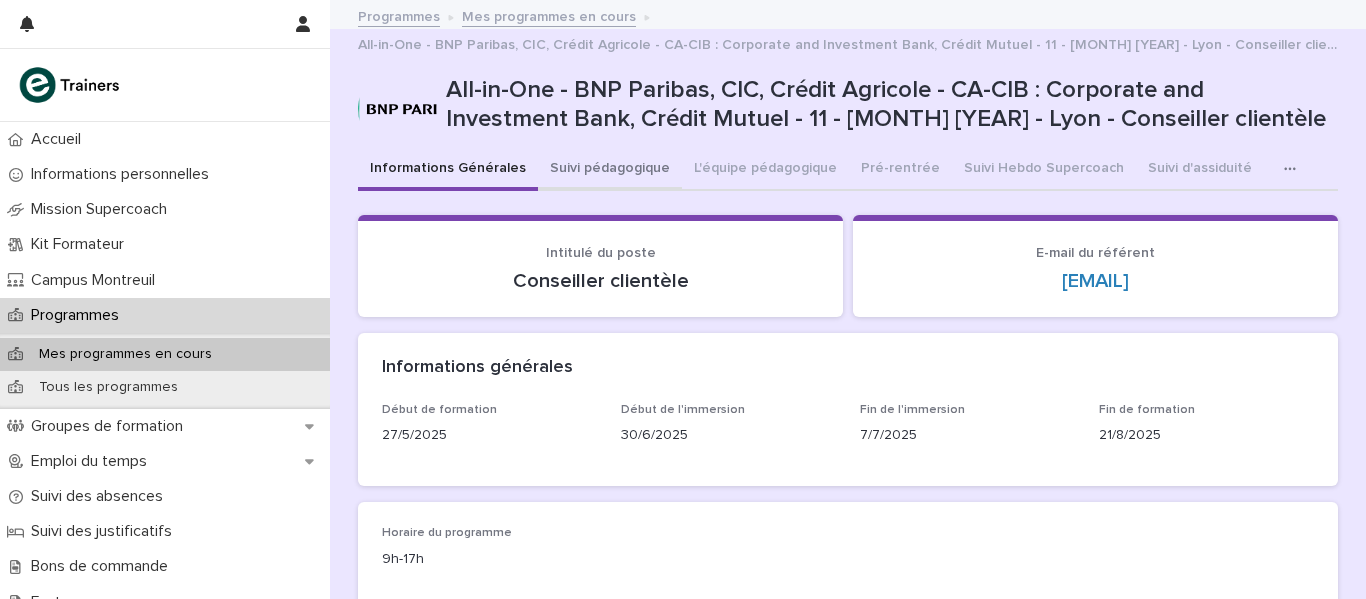 click on "Suivi pédagogique" at bounding box center [610, 170] 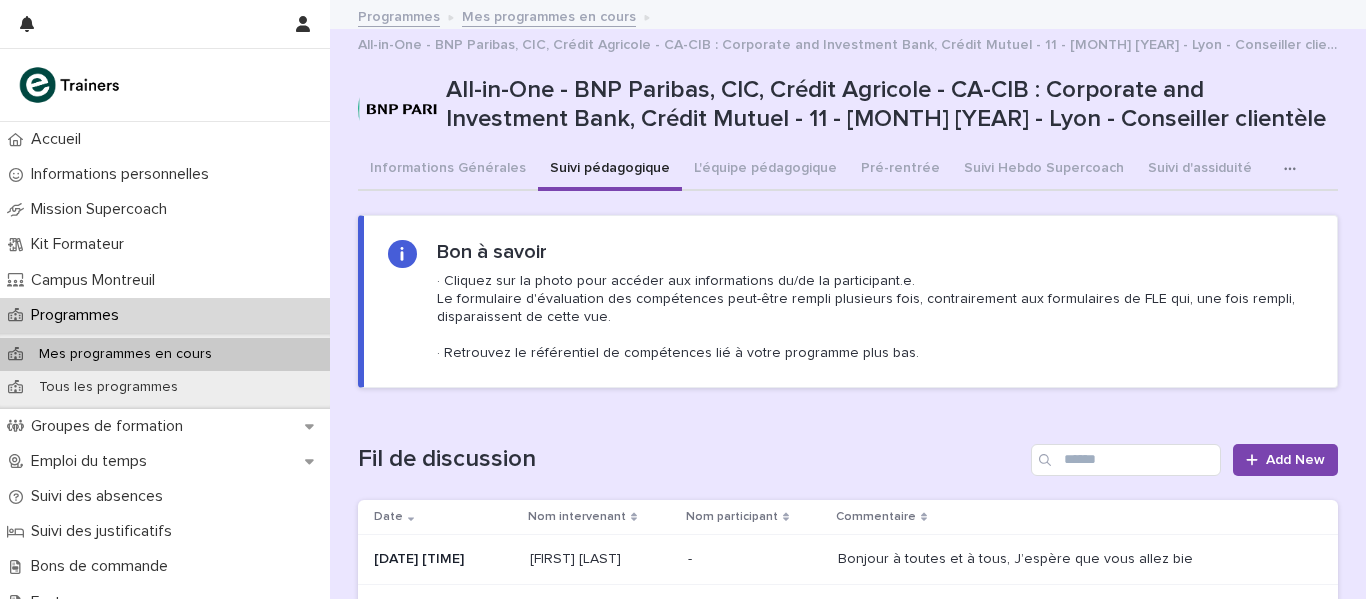 type 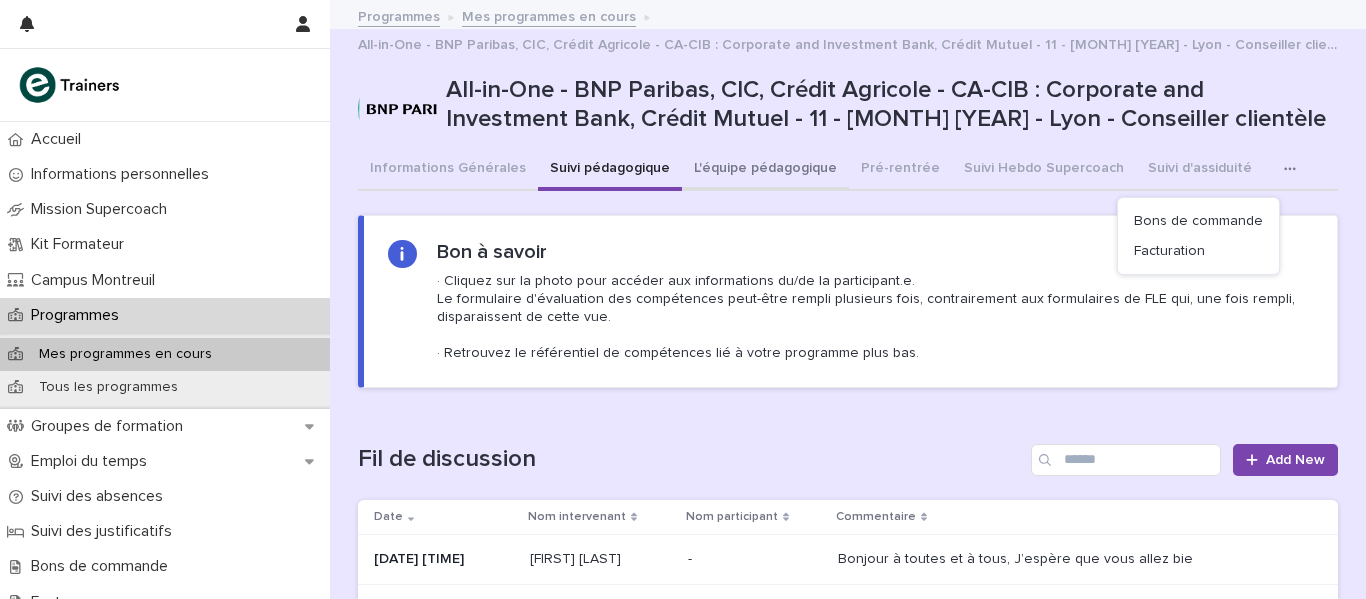 click on "L'équipe pédagogique" at bounding box center [765, 170] 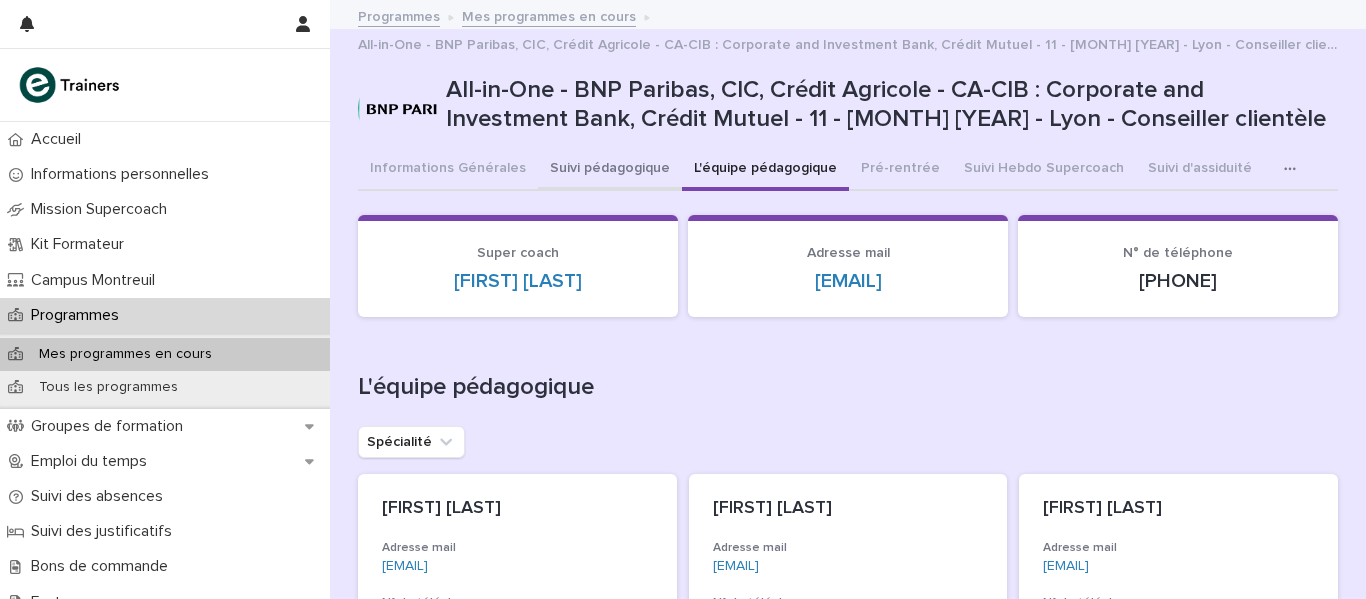 click on "Suivi pédagogique" at bounding box center [610, 170] 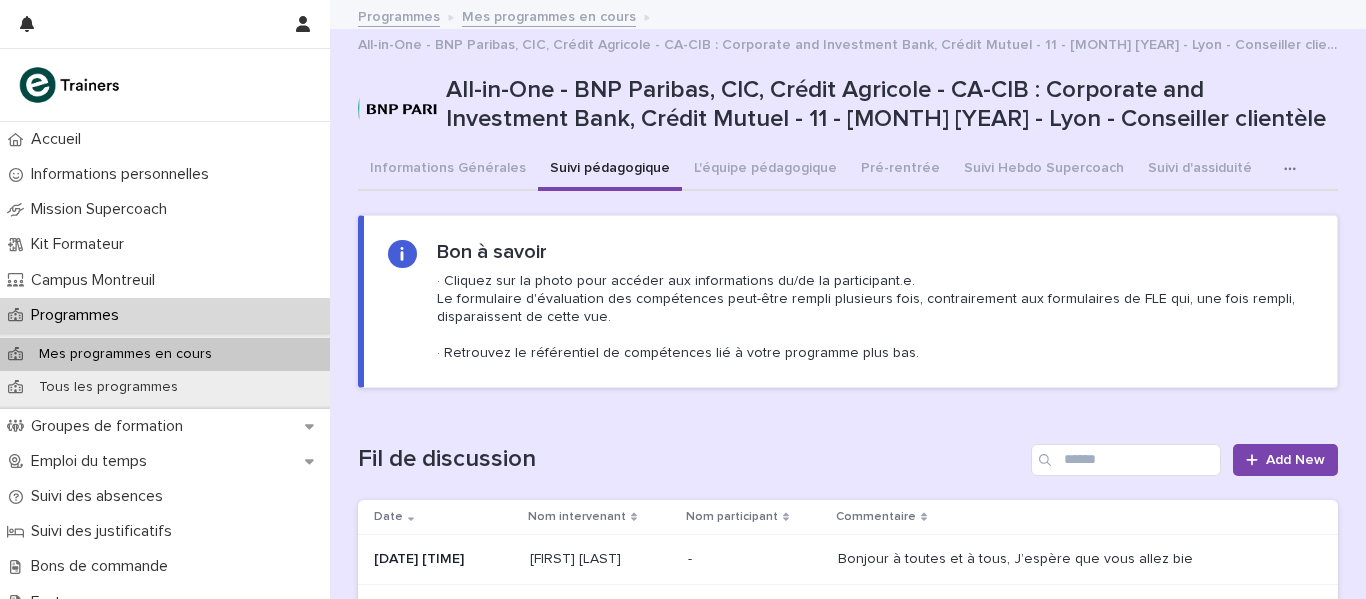 click on "Suivi pédagogique" at bounding box center (610, 170) 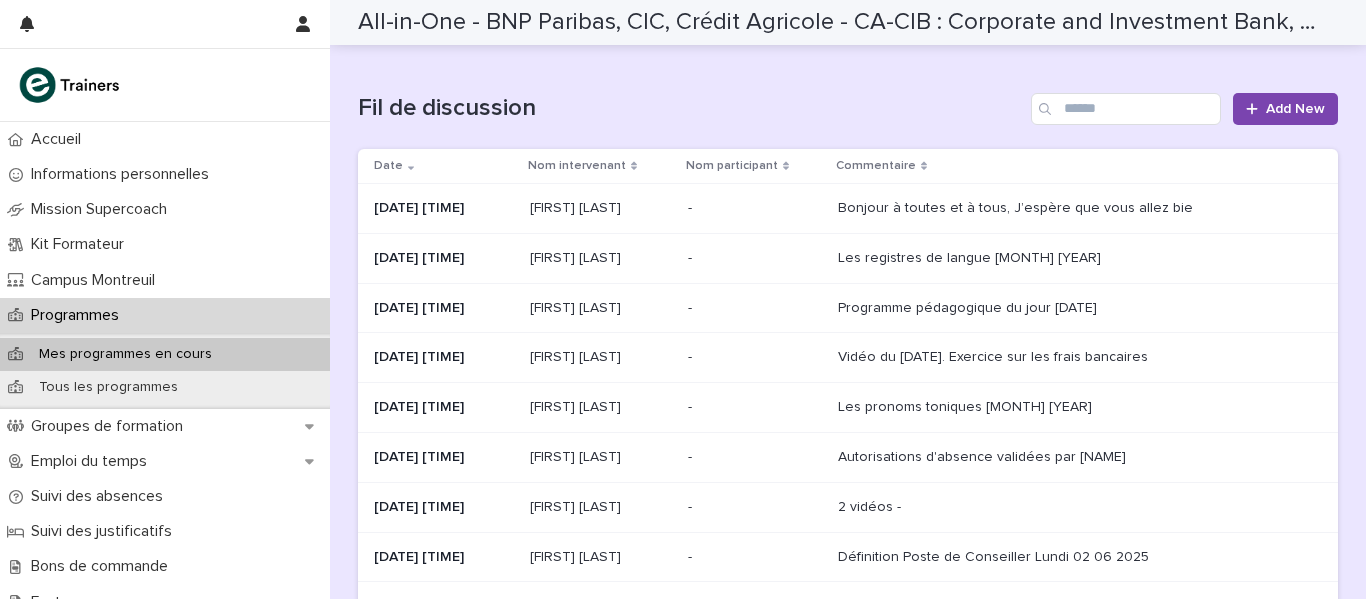 scroll, scrollTop: 0, scrollLeft: 0, axis: both 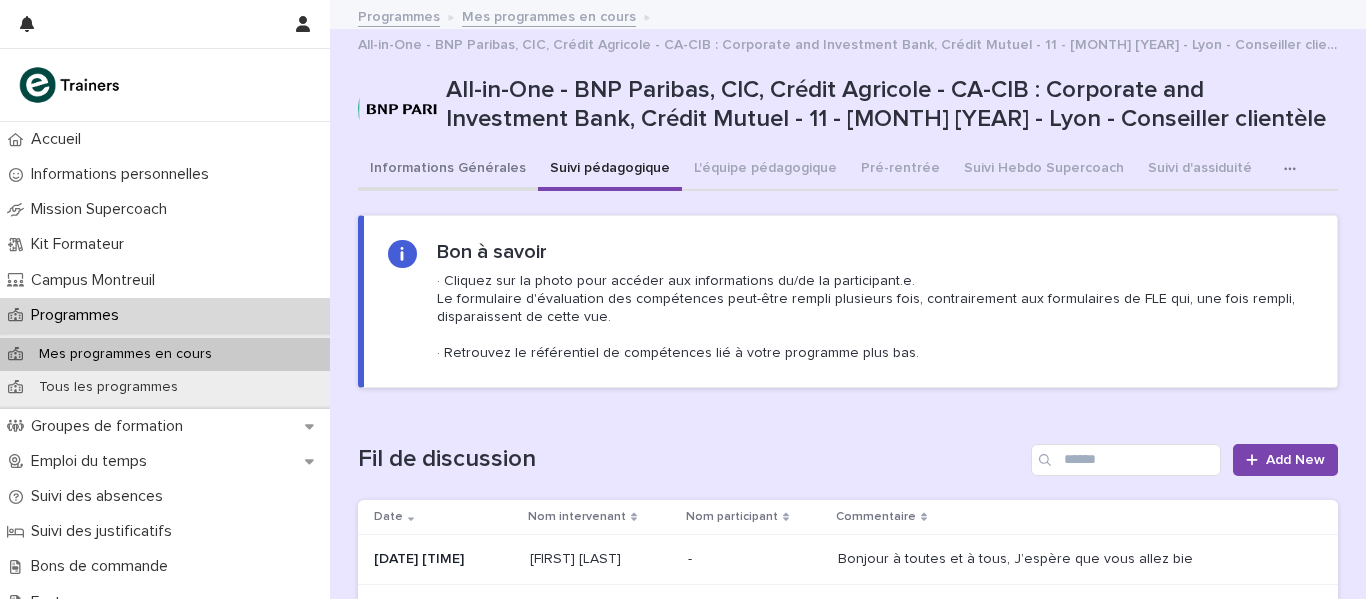 click on "Informations Générales" at bounding box center [448, 170] 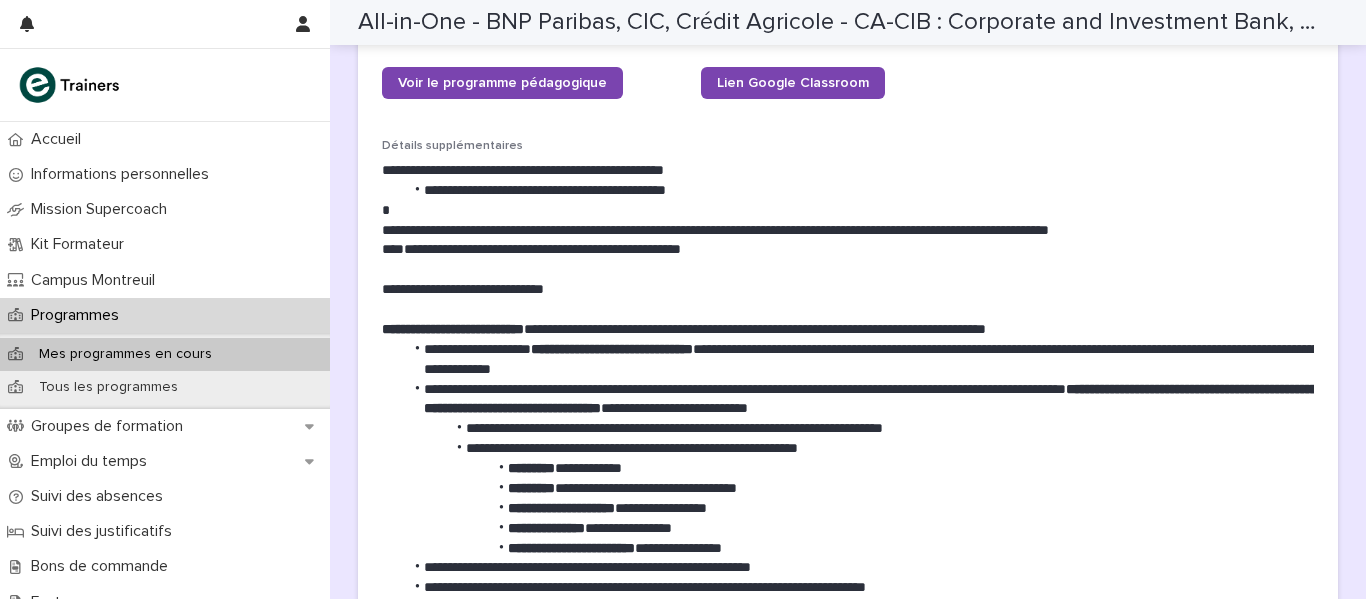 scroll, scrollTop: 308, scrollLeft: 0, axis: vertical 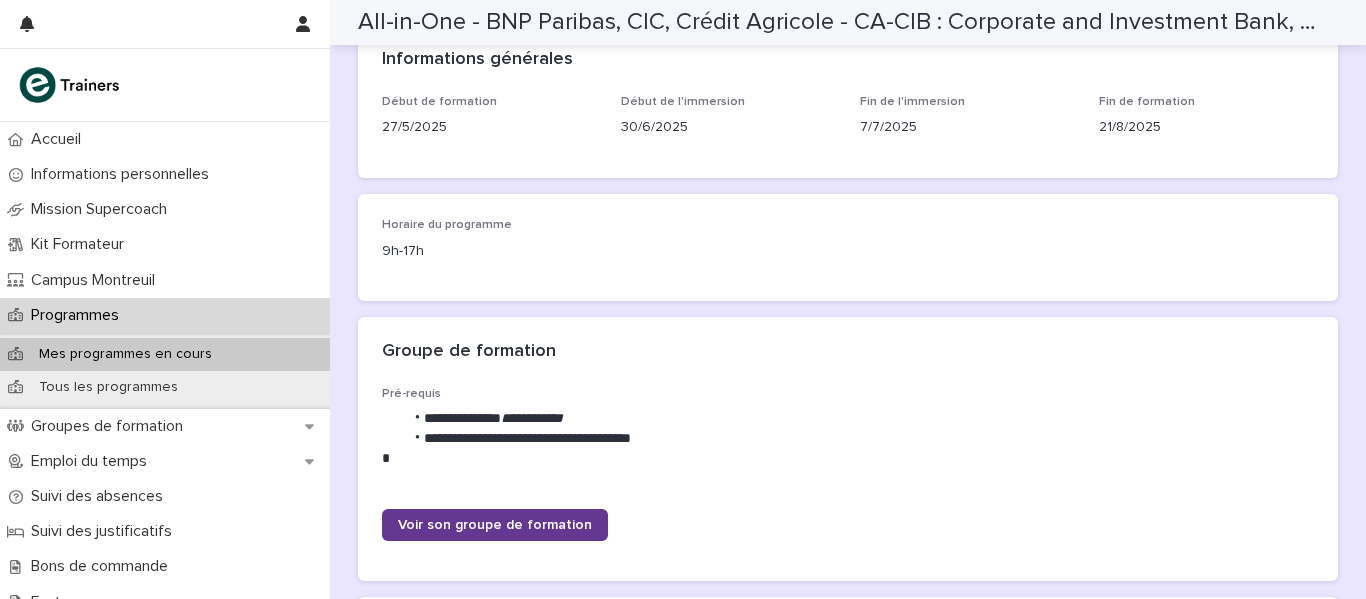 click on "Voir son groupe de formation" at bounding box center (495, 525) 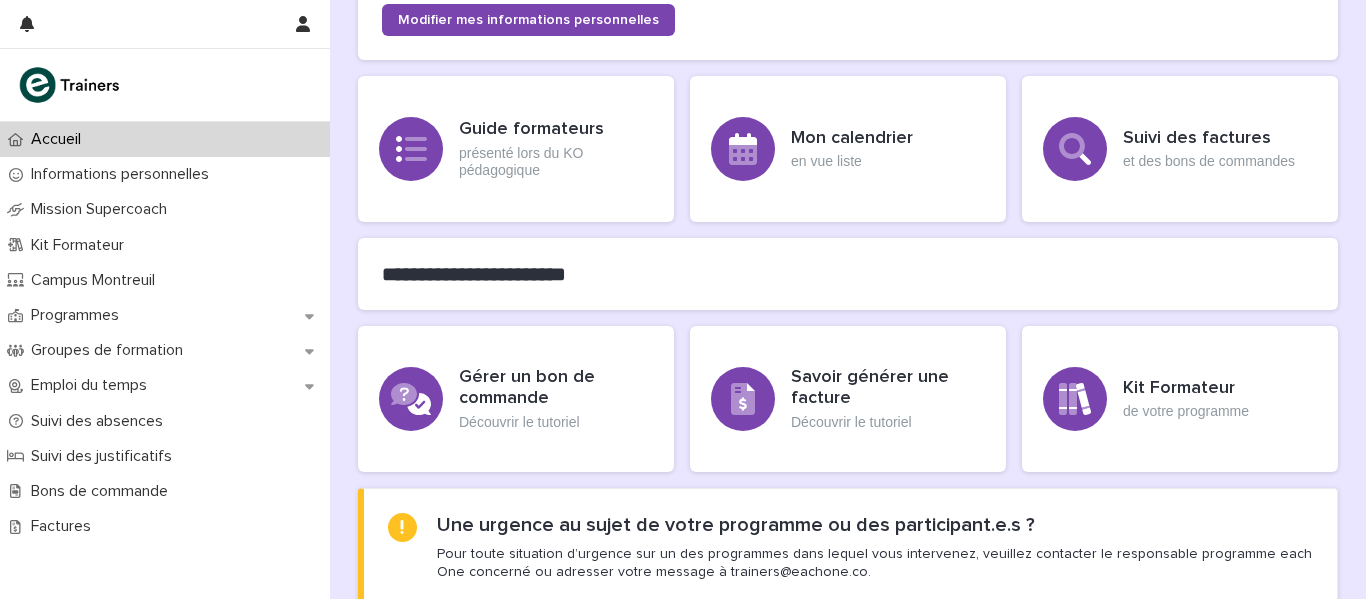 scroll, scrollTop: 512, scrollLeft: 0, axis: vertical 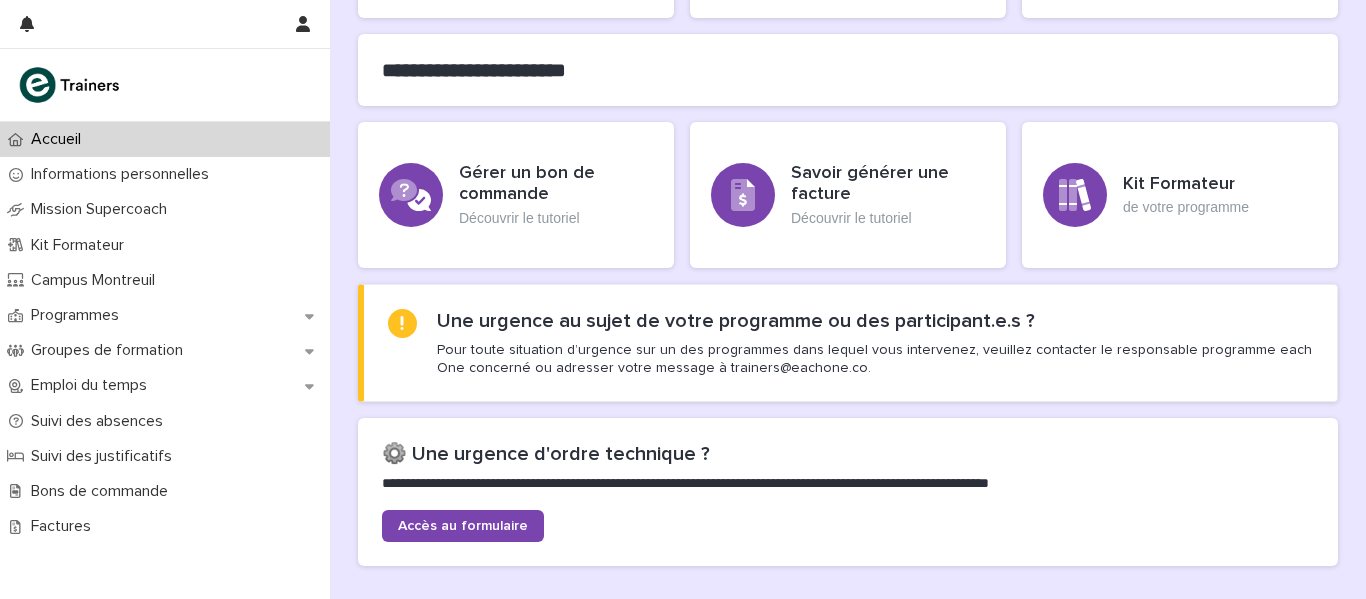 drag, startPoint x: 1347, startPoint y: 316, endPoint x: 1365, endPoint y: 343, distance: 32.449963 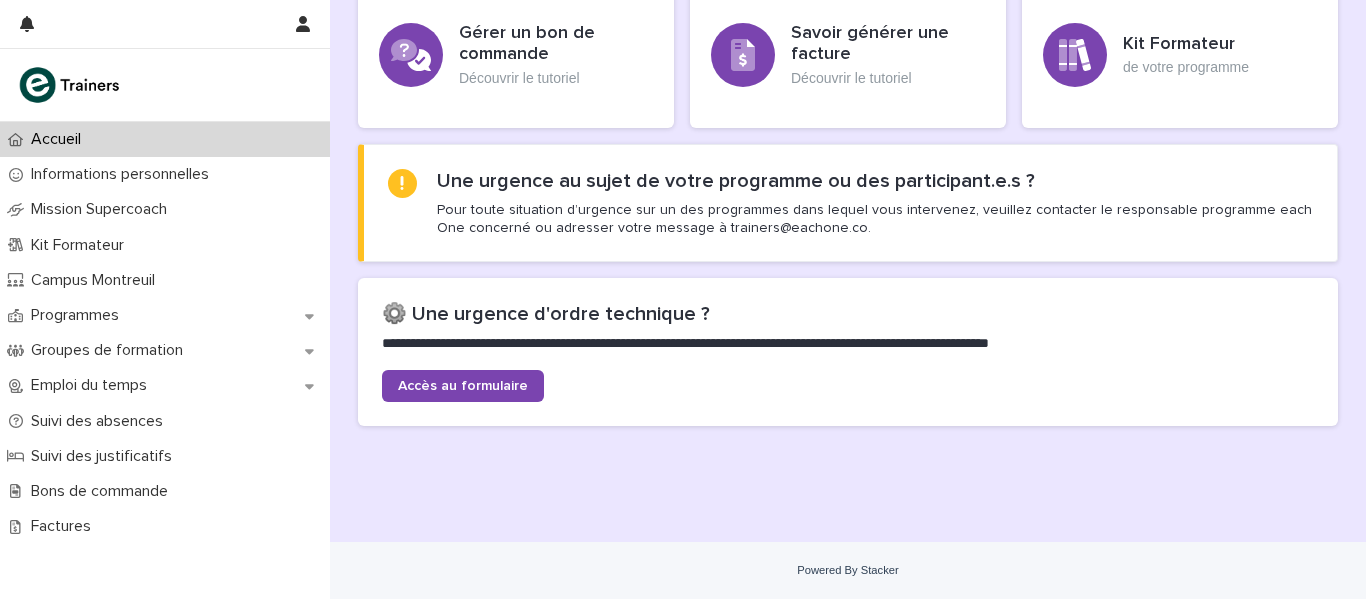scroll, scrollTop: 218, scrollLeft: 0, axis: vertical 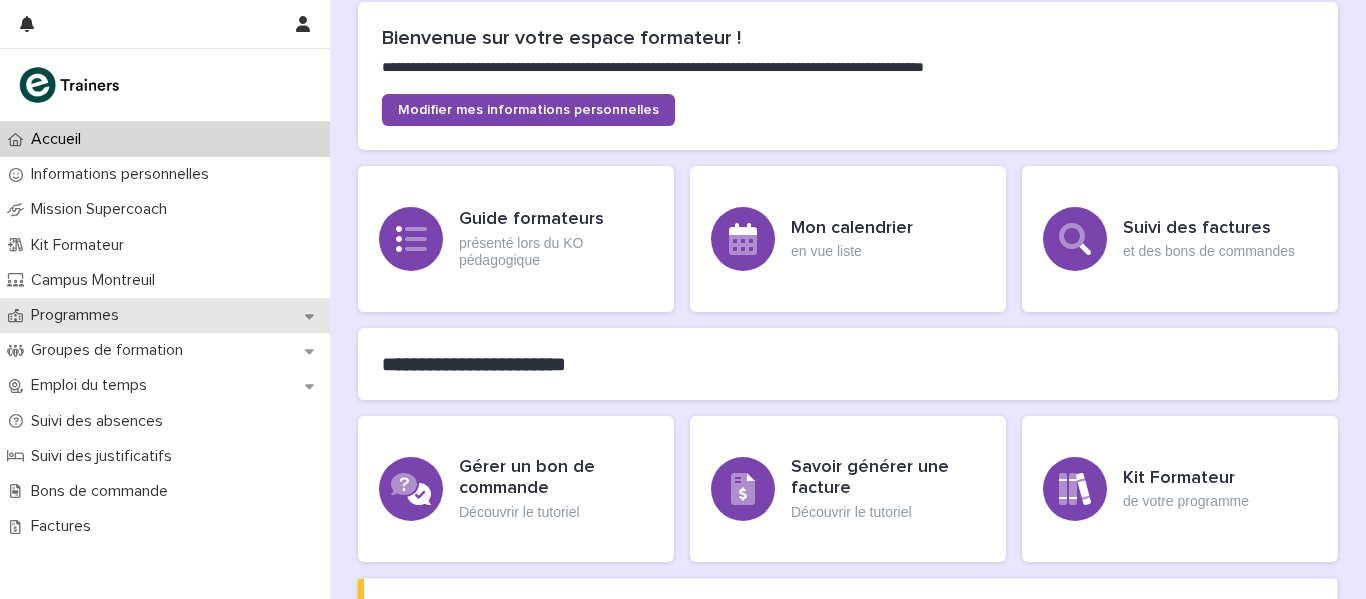 click on "Programmes" at bounding box center (79, 315) 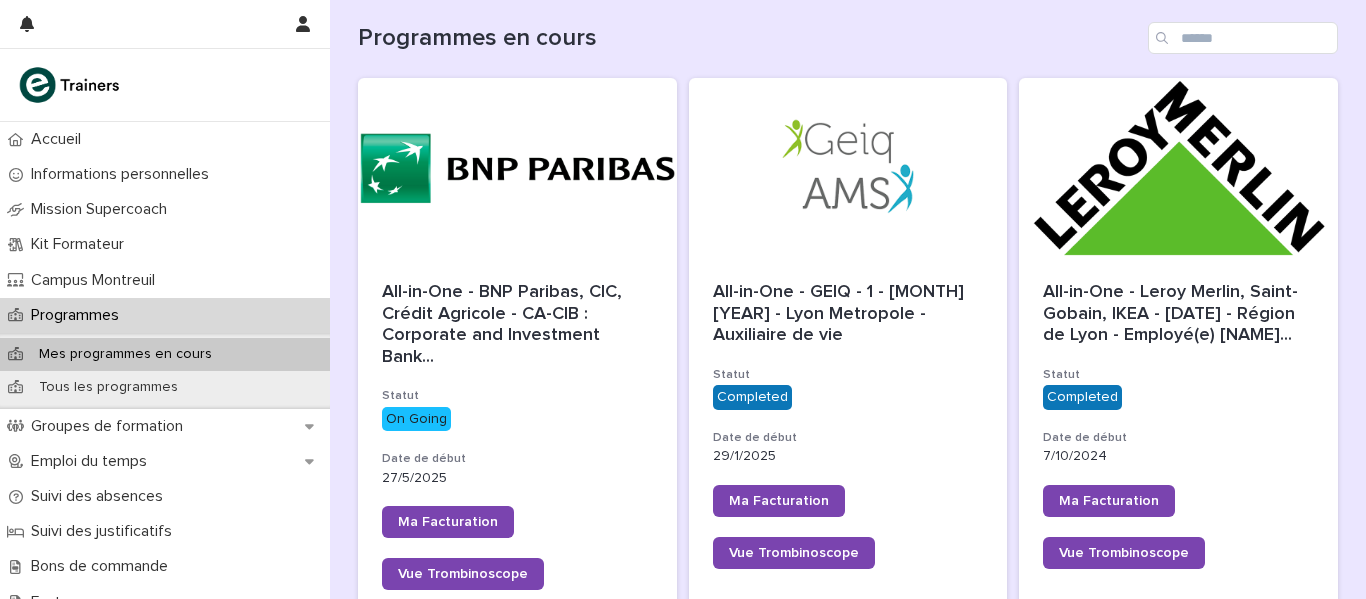 scroll, scrollTop: 0, scrollLeft: 0, axis: both 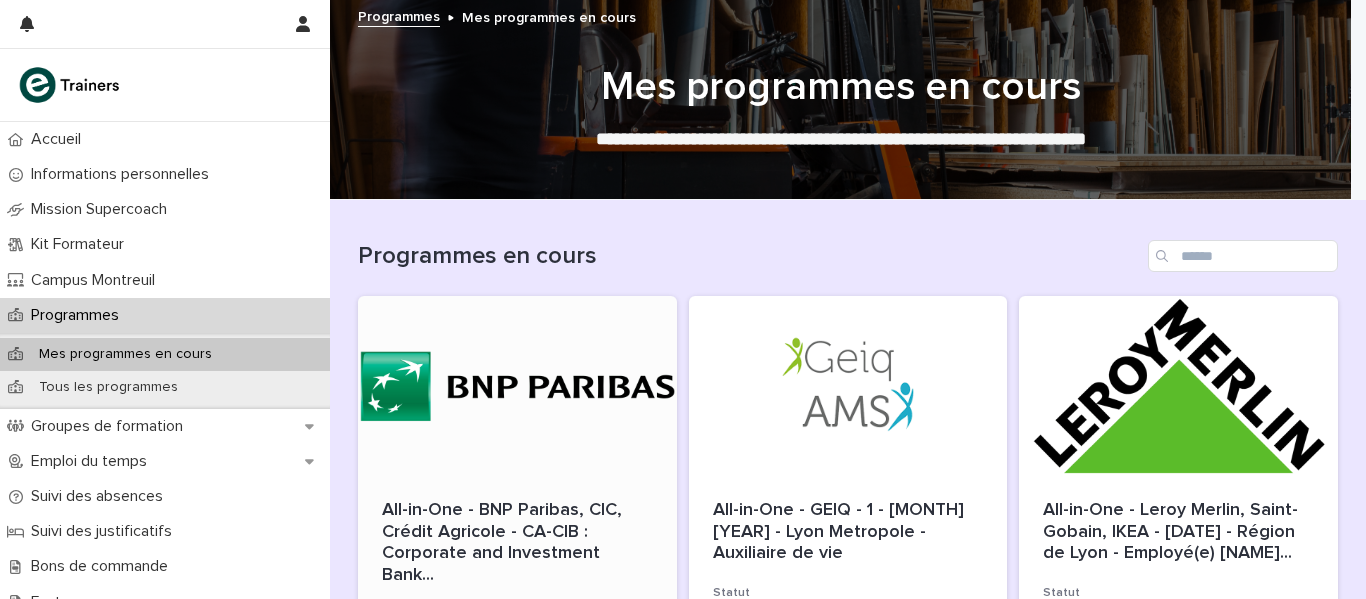click at bounding box center [517, 386] 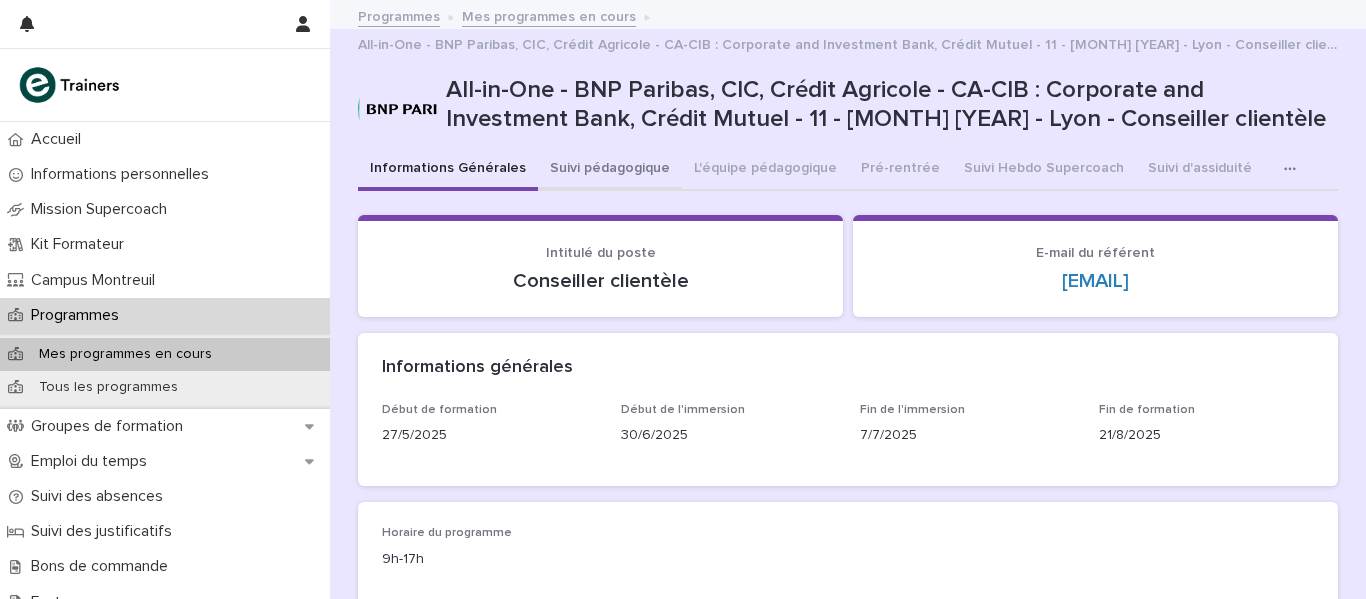 type 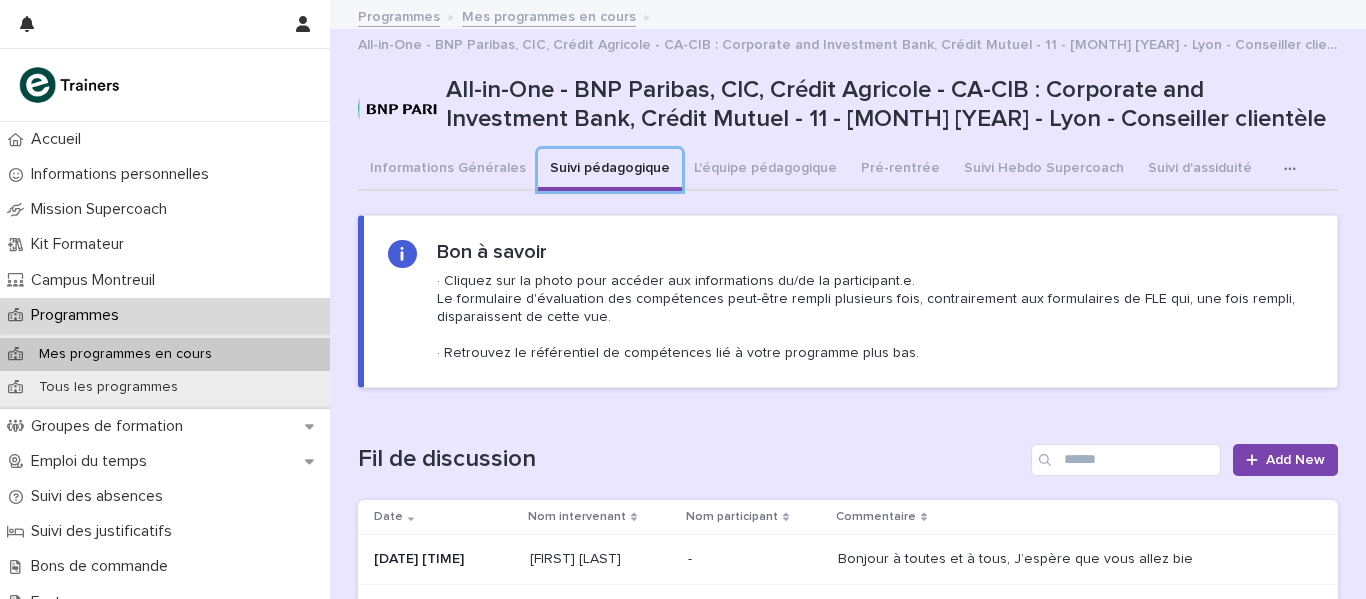 scroll, scrollTop: 396, scrollLeft: 0, axis: vertical 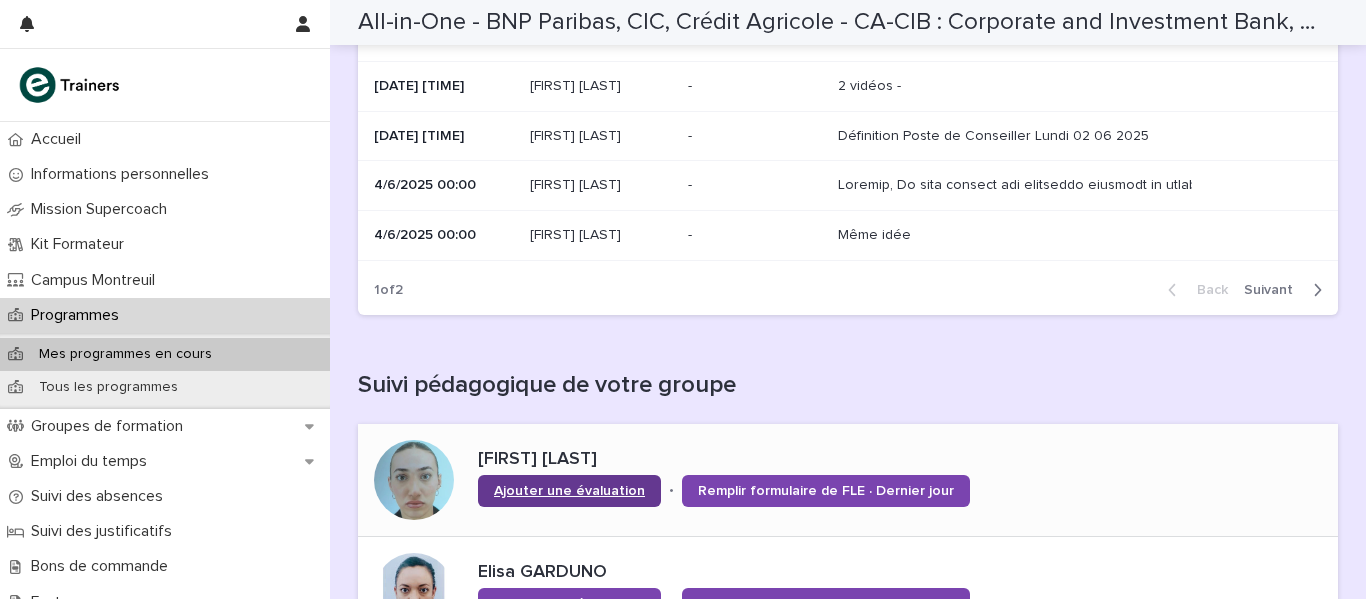 click on "Ajouter une évaluation" at bounding box center (569, 491) 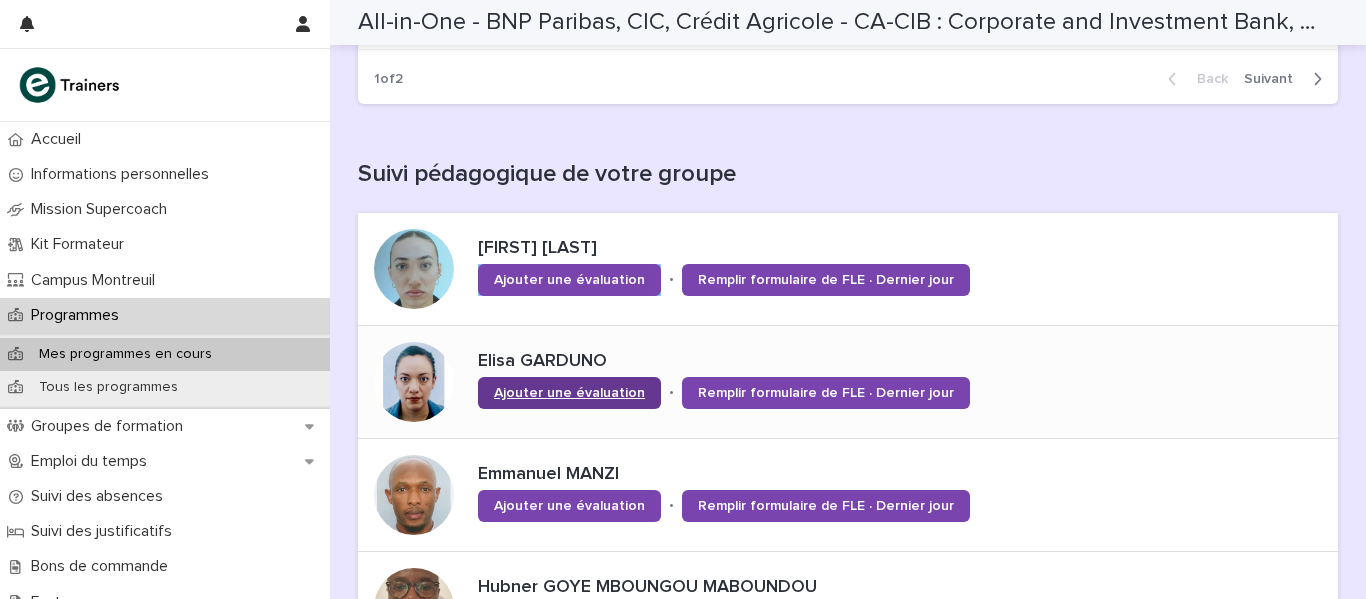 scroll, scrollTop: 1012, scrollLeft: 0, axis: vertical 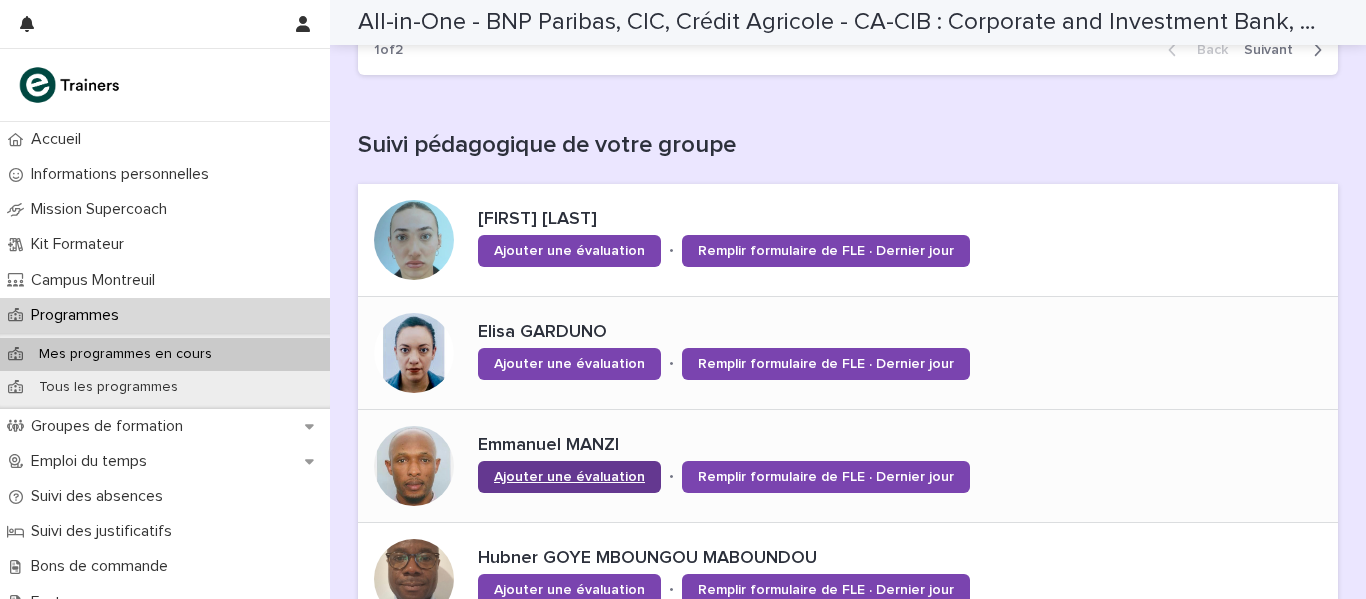 click on "Ajouter une évaluation" at bounding box center [569, 477] 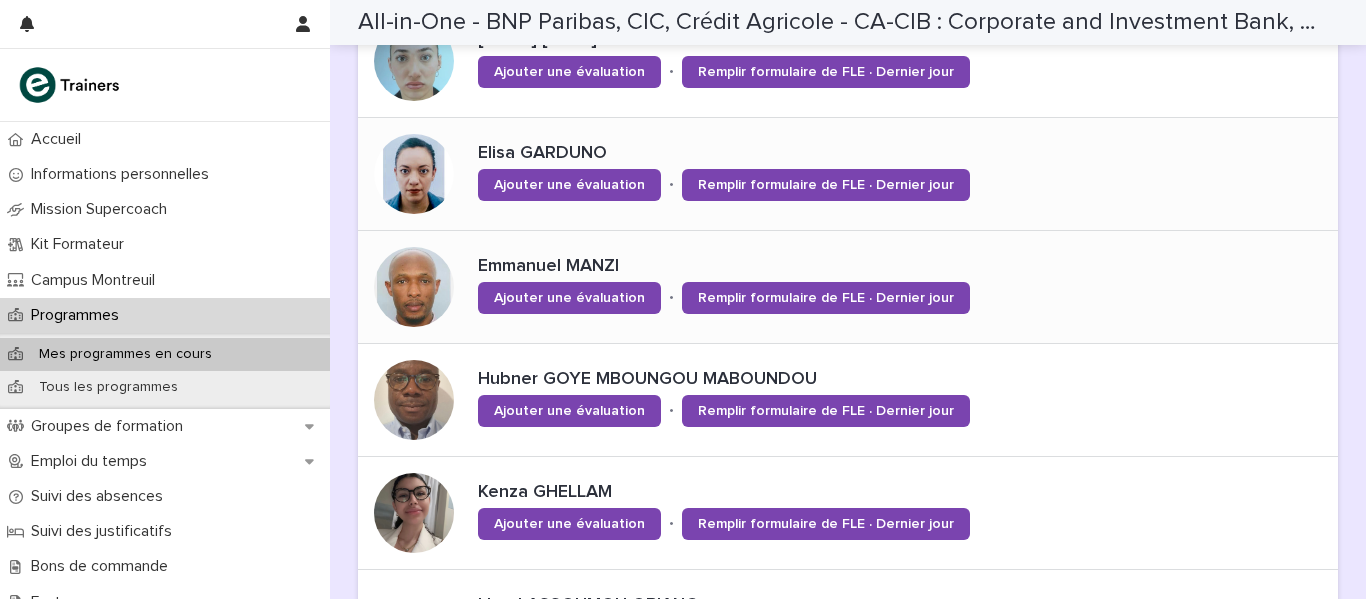 scroll, scrollTop: 1204, scrollLeft: 0, axis: vertical 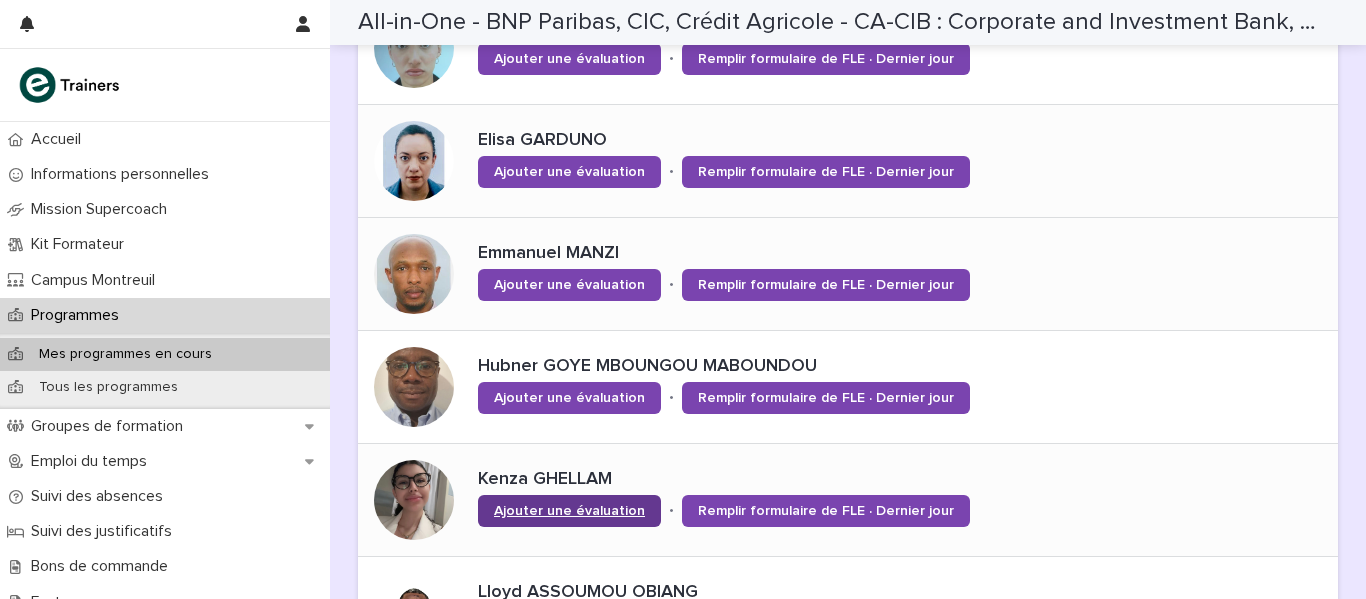 click on "Ajouter une évaluation" at bounding box center [569, 511] 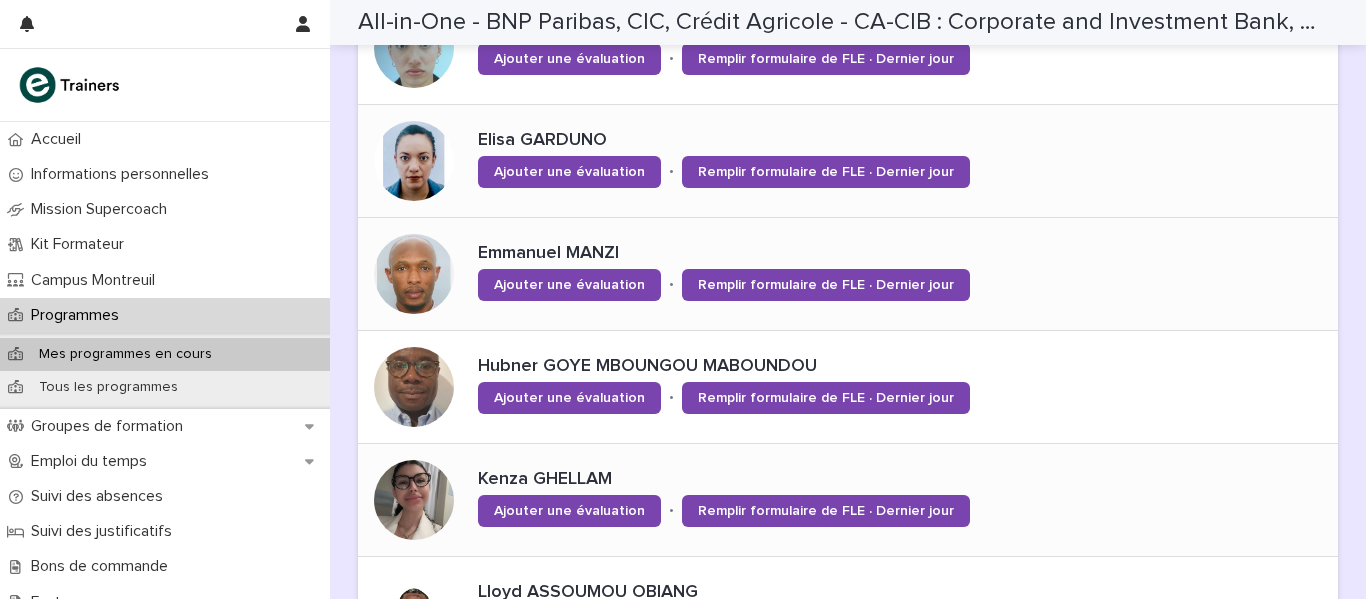 click on "Kenza GHELLAM Ajouter une évaluation • Remplir formulaire de FLE · Dernier jour" at bounding box center (791, 500) 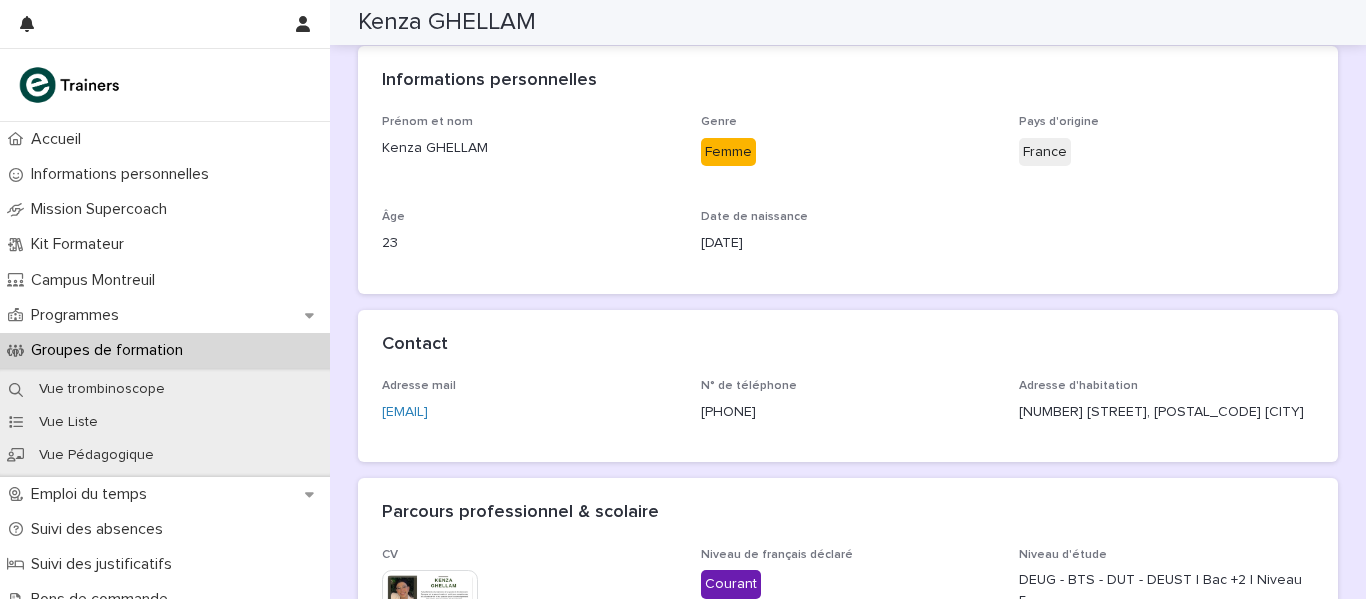 scroll, scrollTop: 0, scrollLeft: 0, axis: both 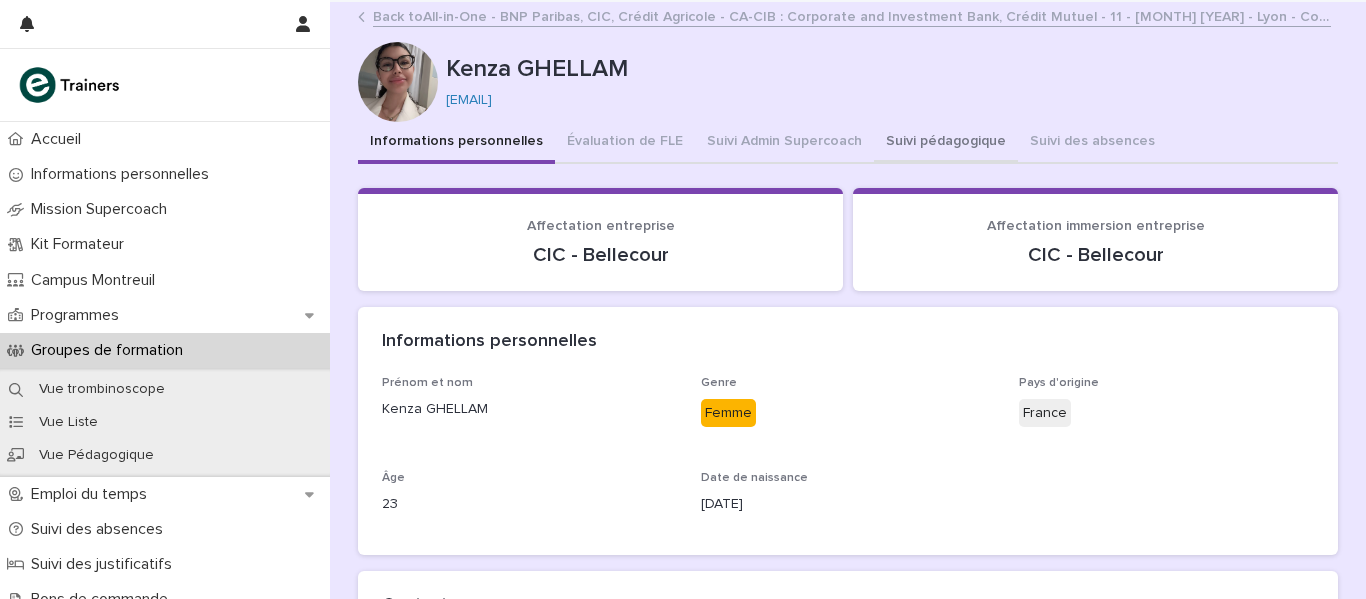 click on "Suivi pédagogique" at bounding box center [946, 143] 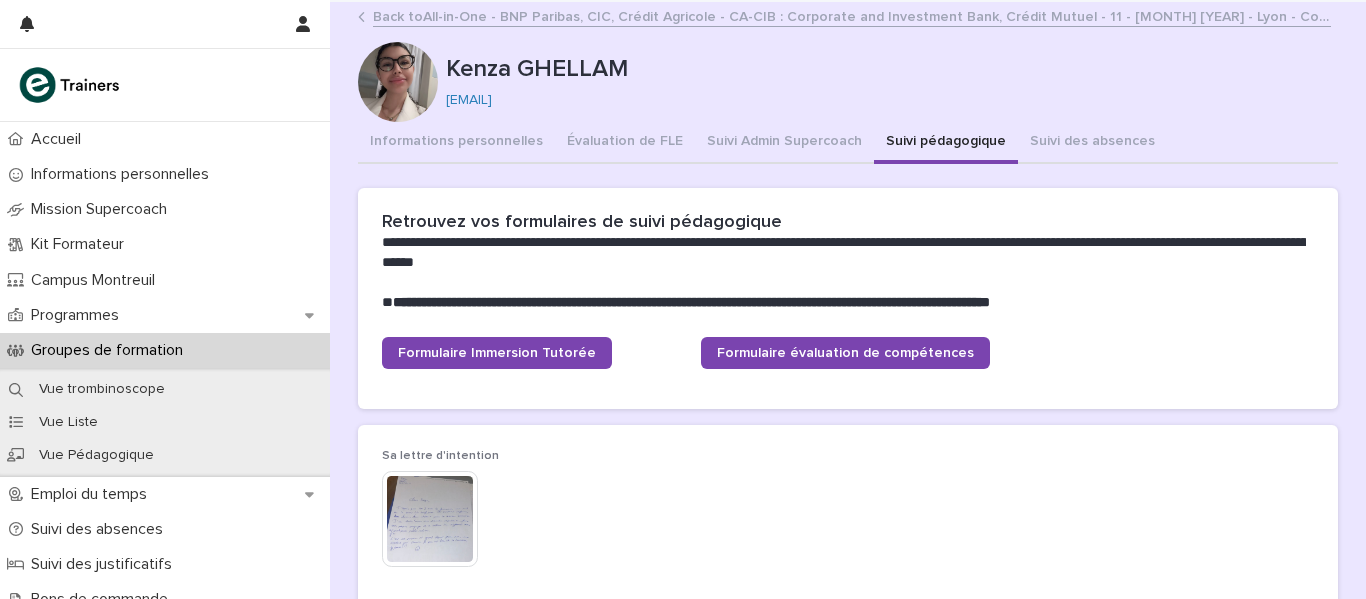 type 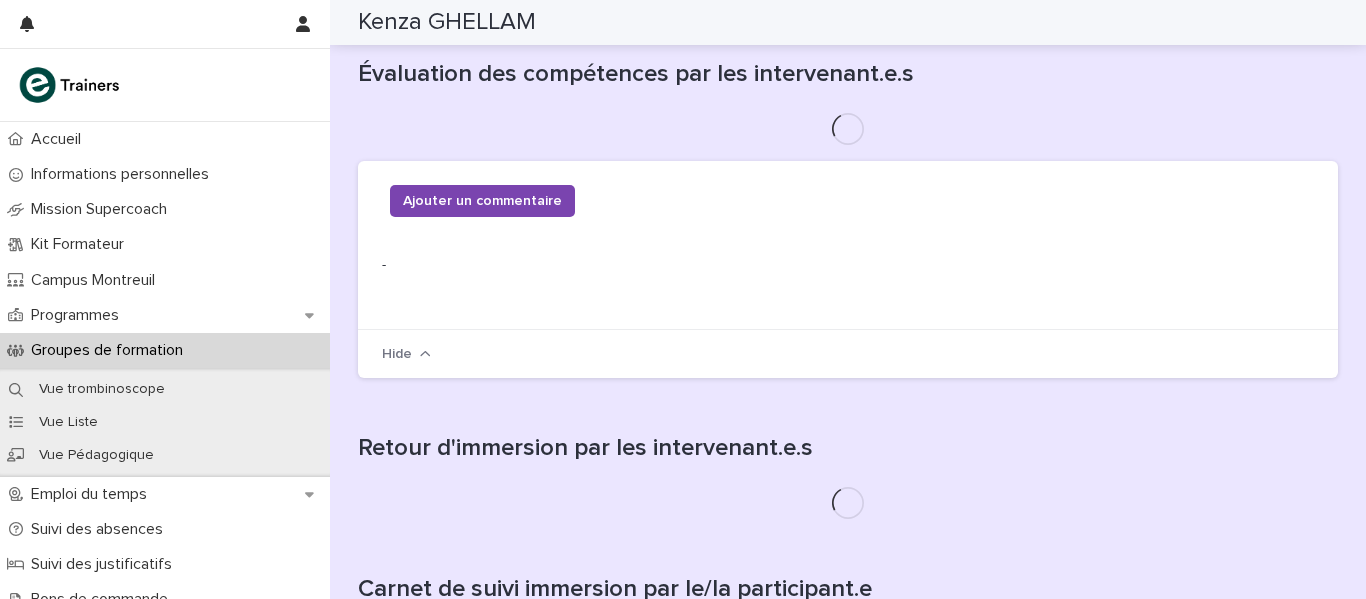 scroll, scrollTop: 658, scrollLeft: 0, axis: vertical 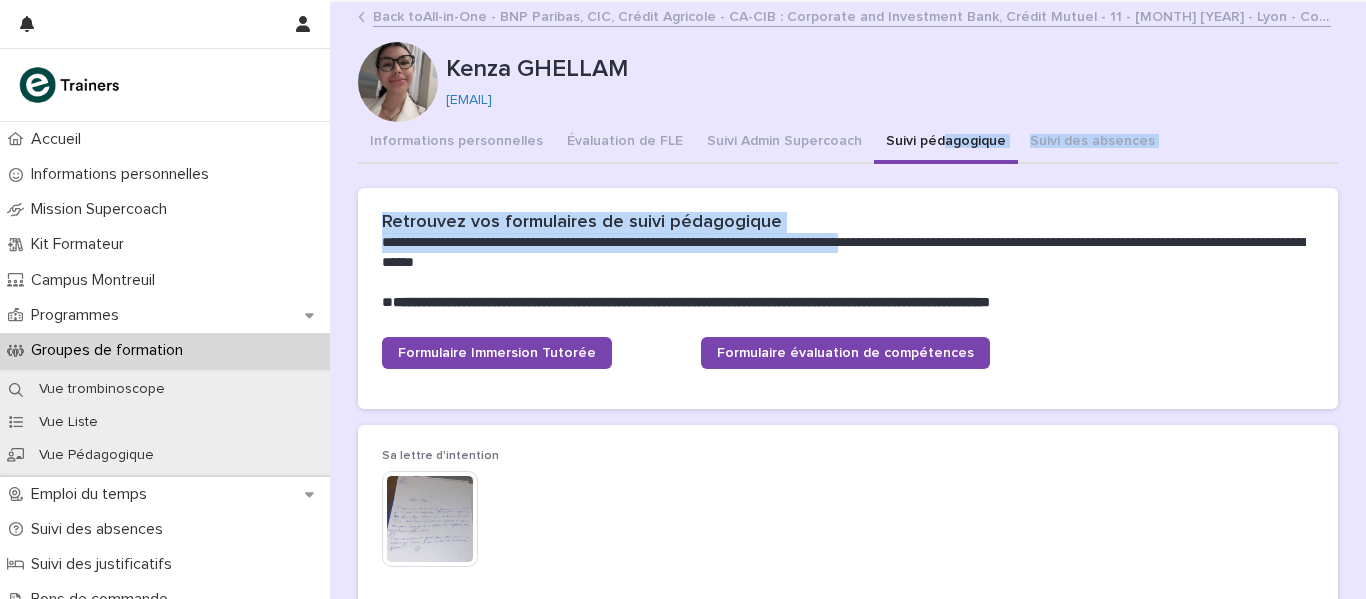 drag, startPoint x: 930, startPoint y: 176, endPoint x: 920, endPoint y: 150, distance: 27.856777 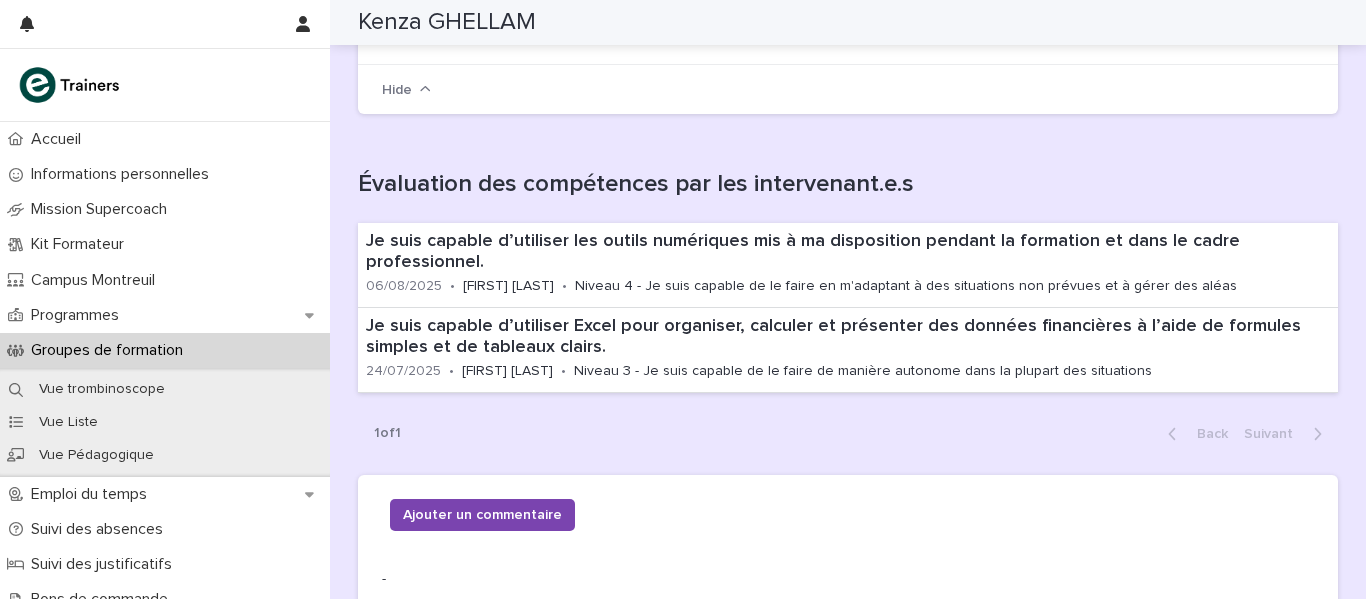 scroll, scrollTop: 0, scrollLeft: 0, axis: both 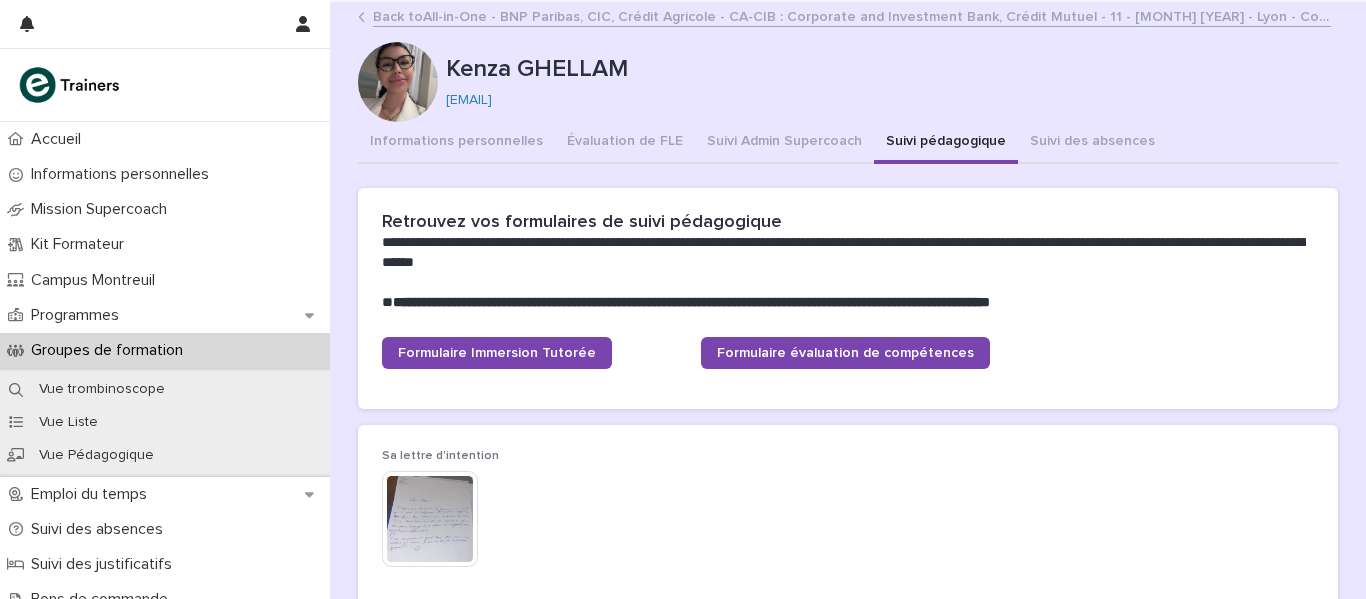 click on "**********" at bounding box center [844, 253] 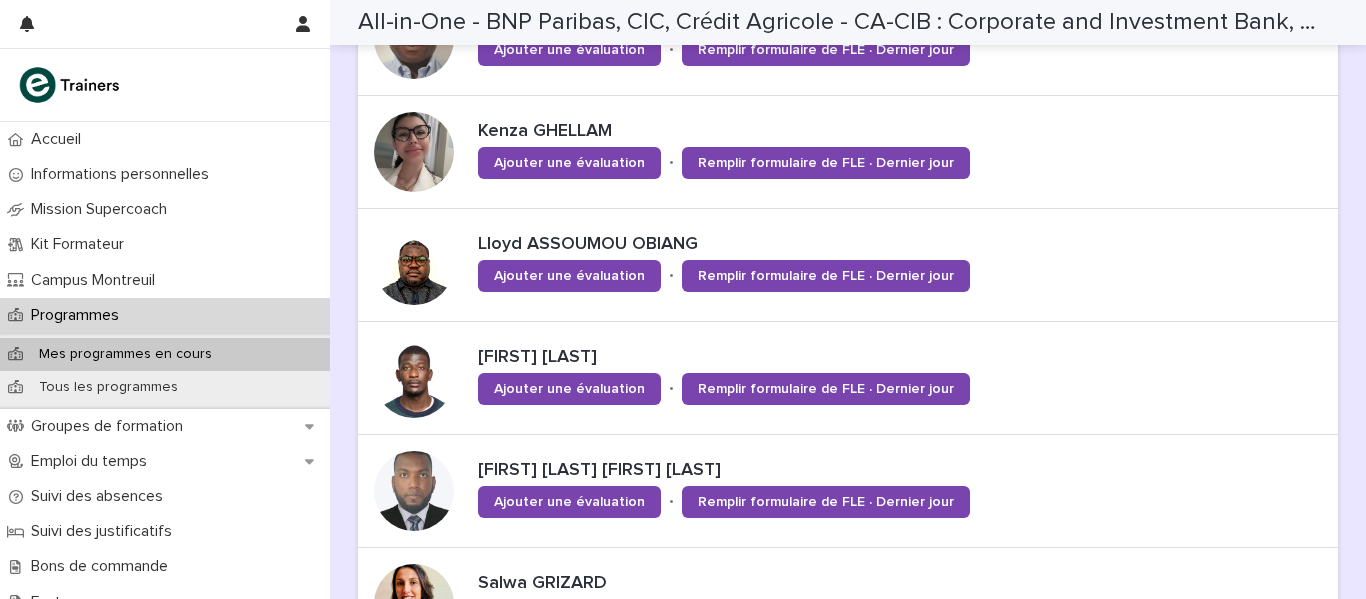 scroll, scrollTop: 1560, scrollLeft: 0, axis: vertical 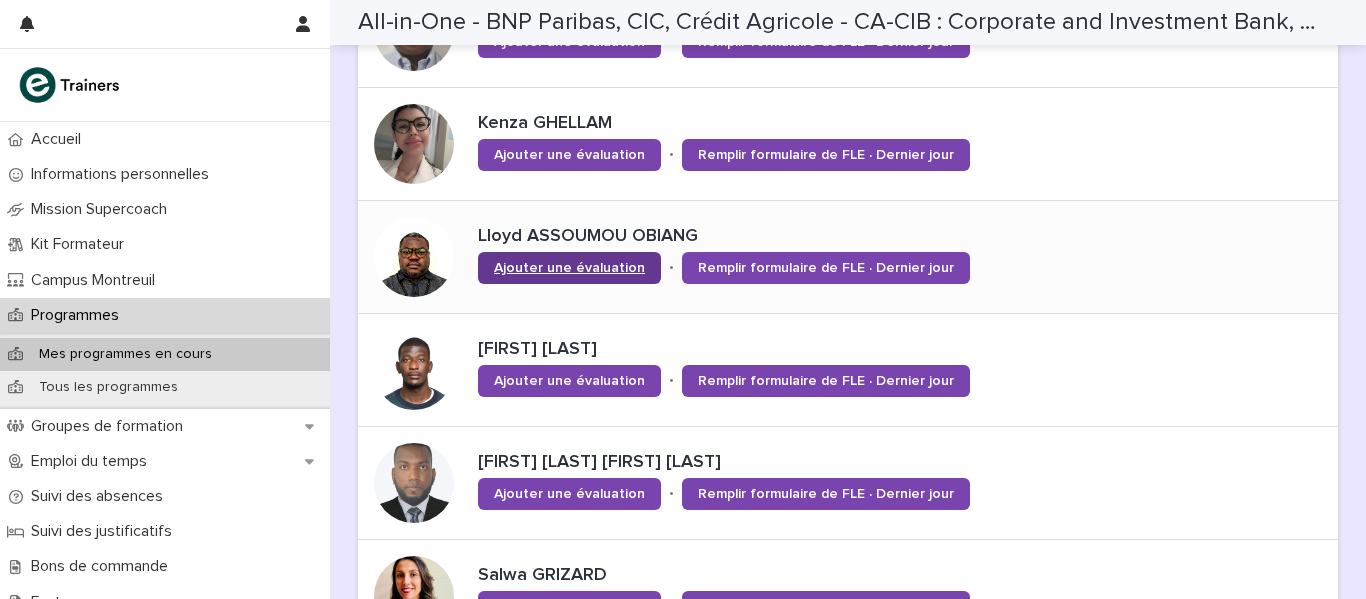 click on "Ajouter une évaluation" at bounding box center (569, 268) 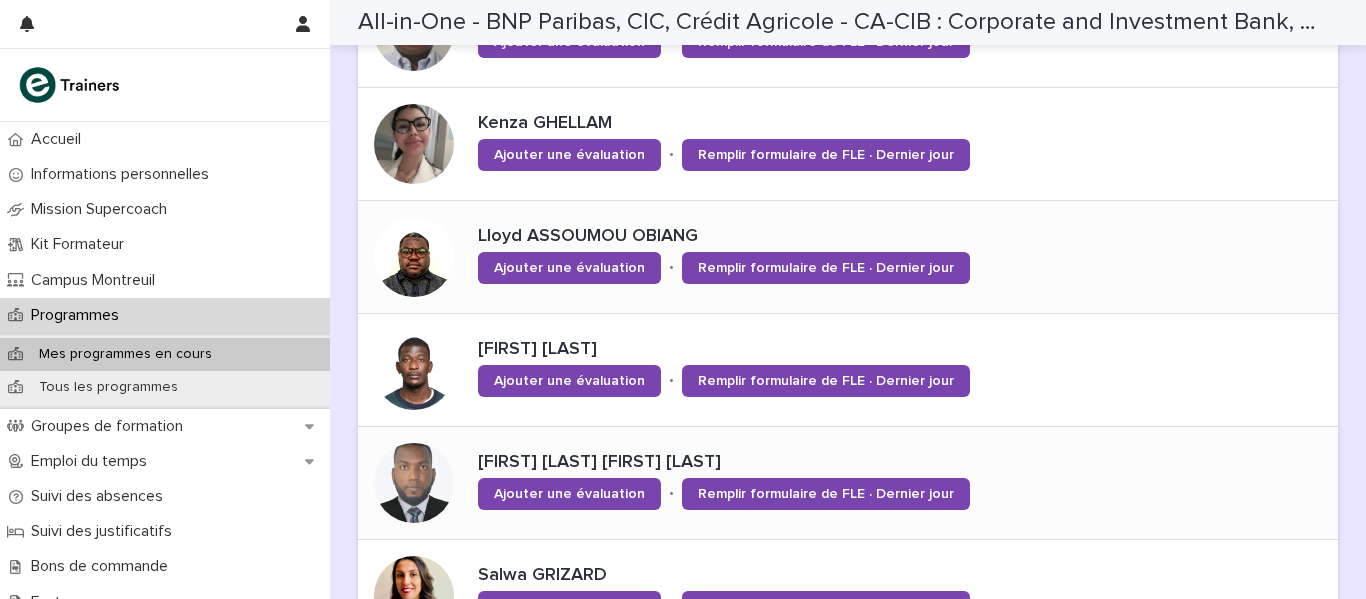click on "Ajouter une évaluation" at bounding box center (569, 494) 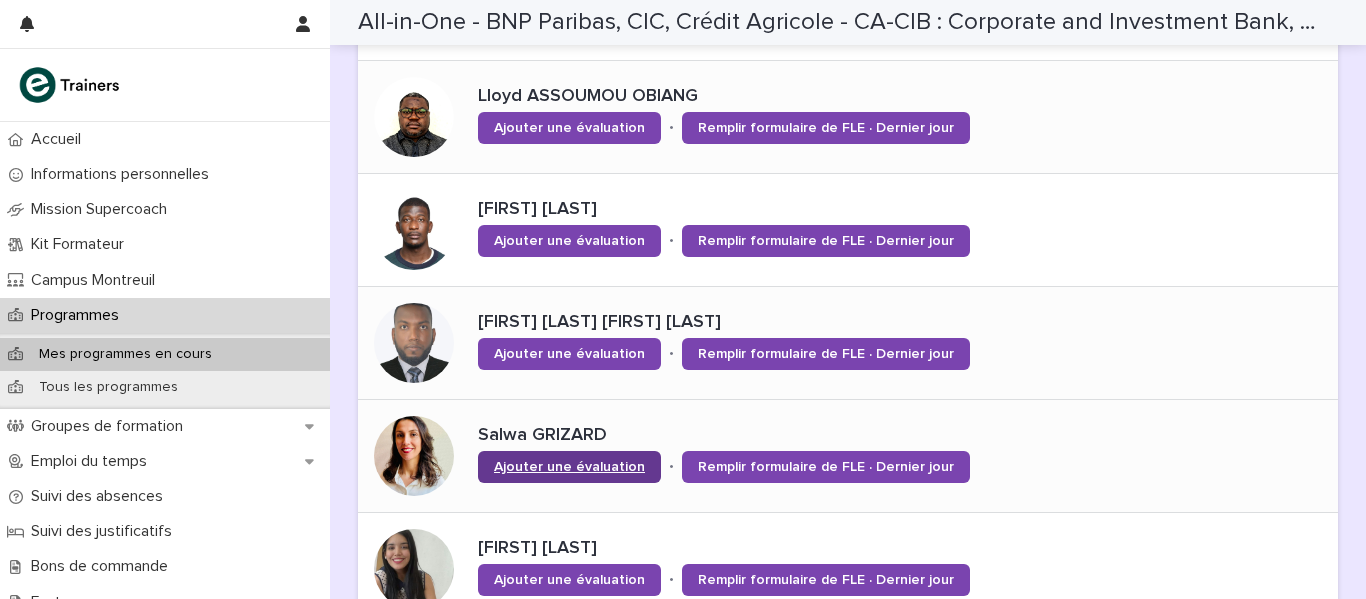 click on "Ajouter une évaluation" at bounding box center [569, 467] 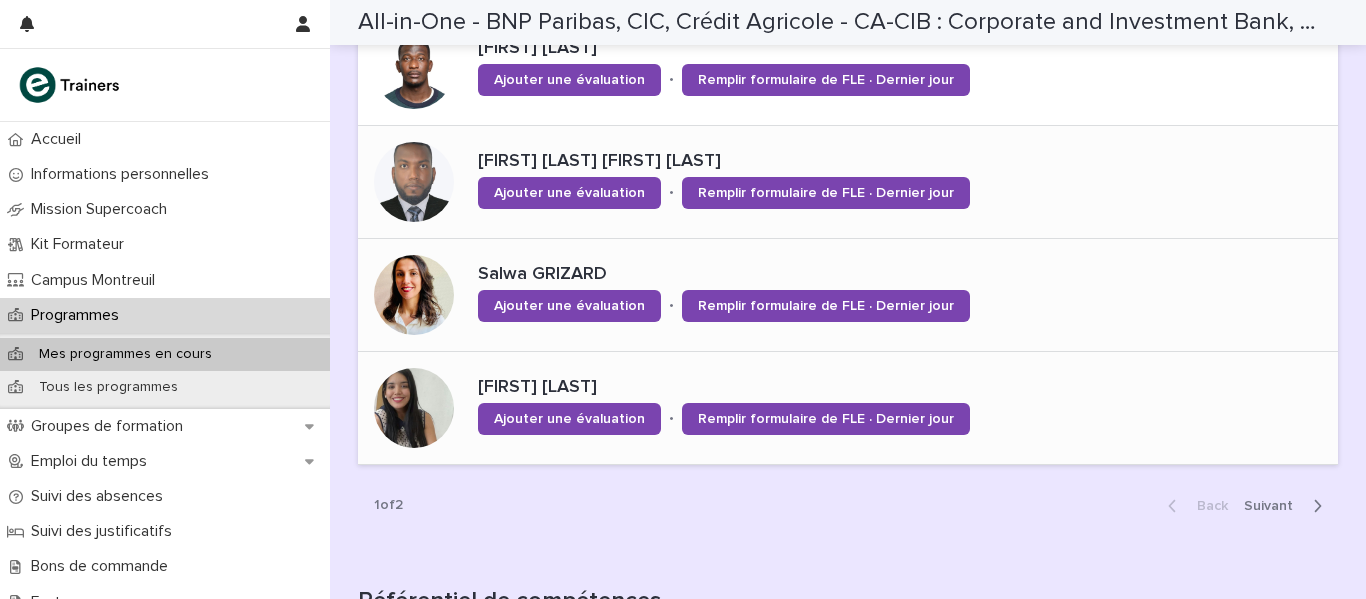 scroll, scrollTop: 1860, scrollLeft: 0, axis: vertical 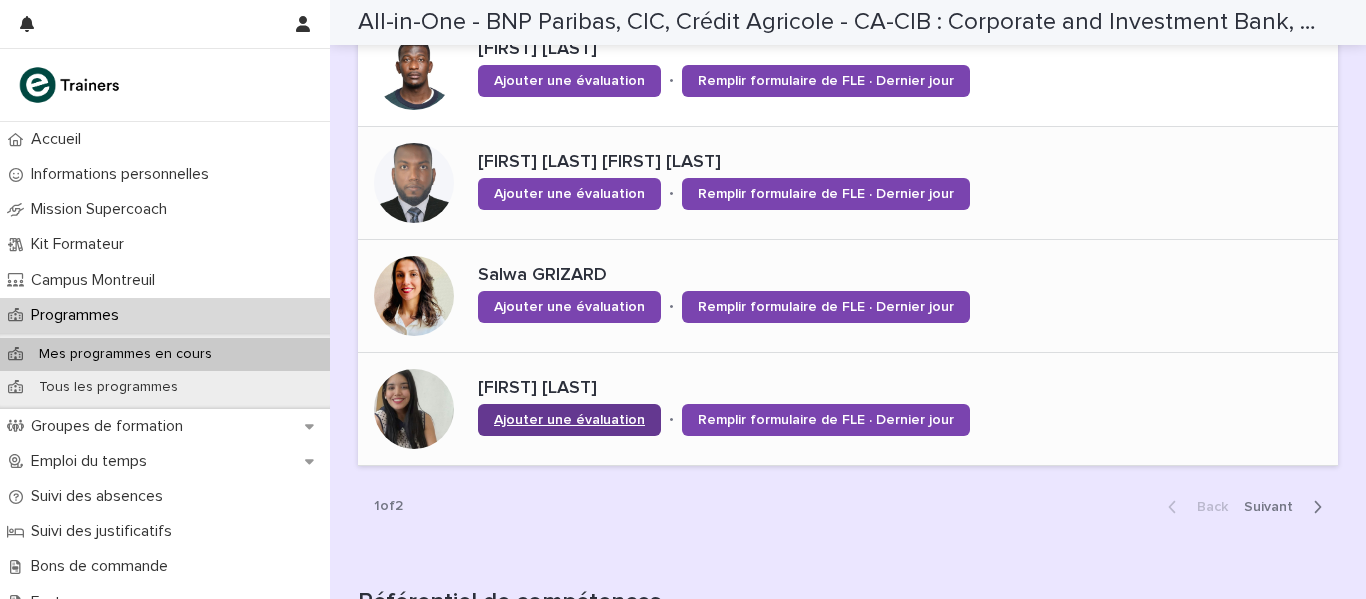 click on "Ajouter une évaluation" at bounding box center (569, 420) 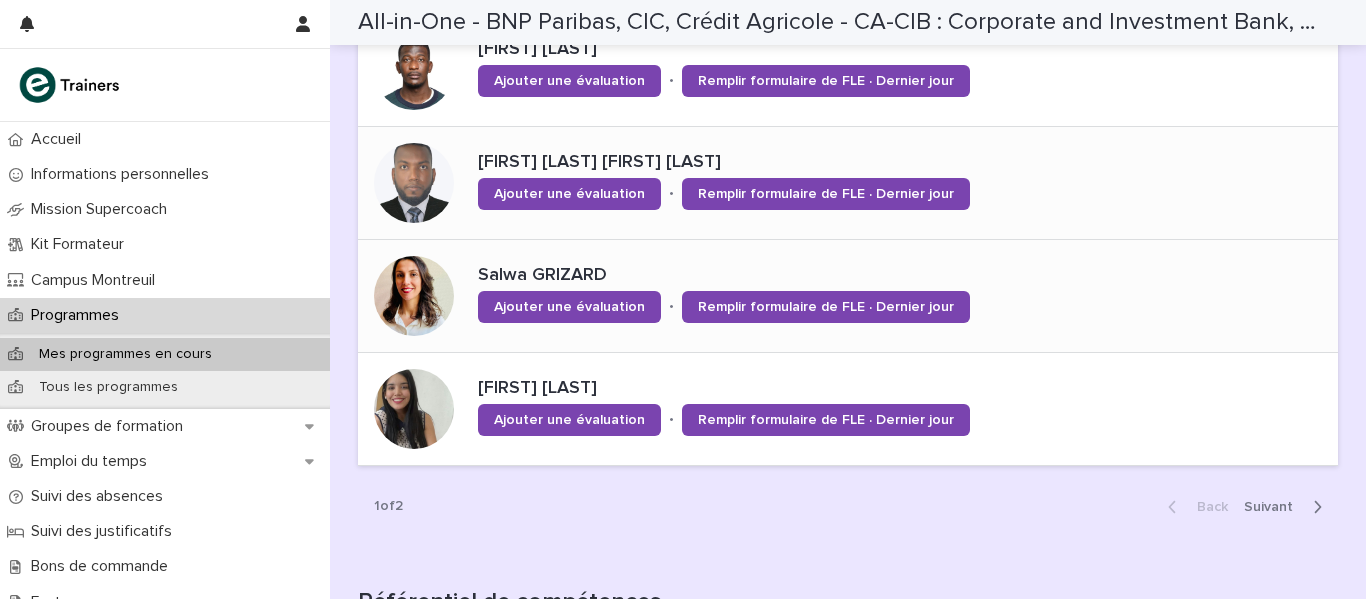 scroll, scrollTop: 0, scrollLeft: 0, axis: both 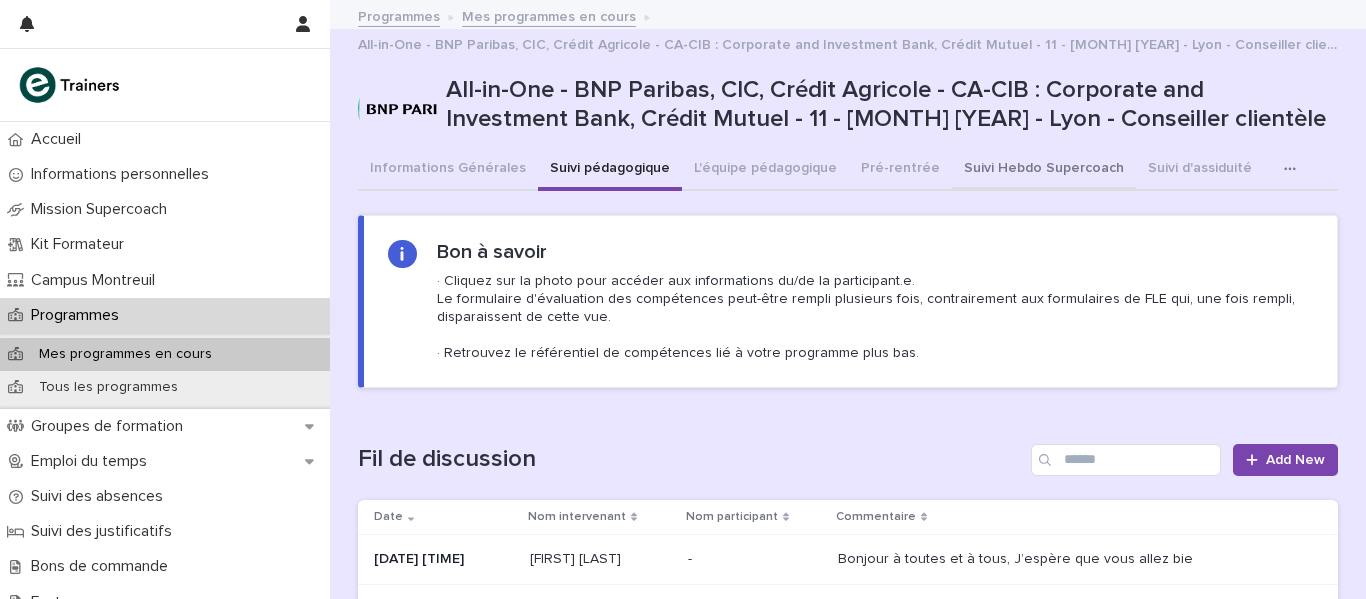 click on "Suivi Hebdo Supercoach" at bounding box center [1044, 170] 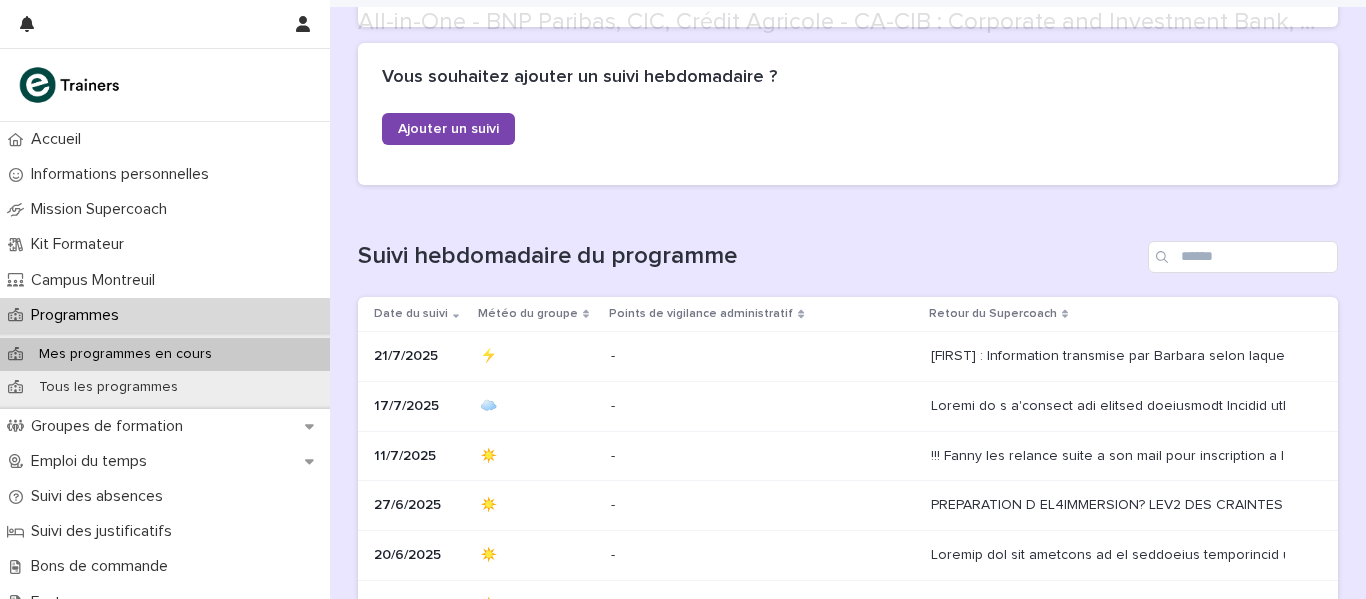 scroll, scrollTop: 317, scrollLeft: 0, axis: vertical 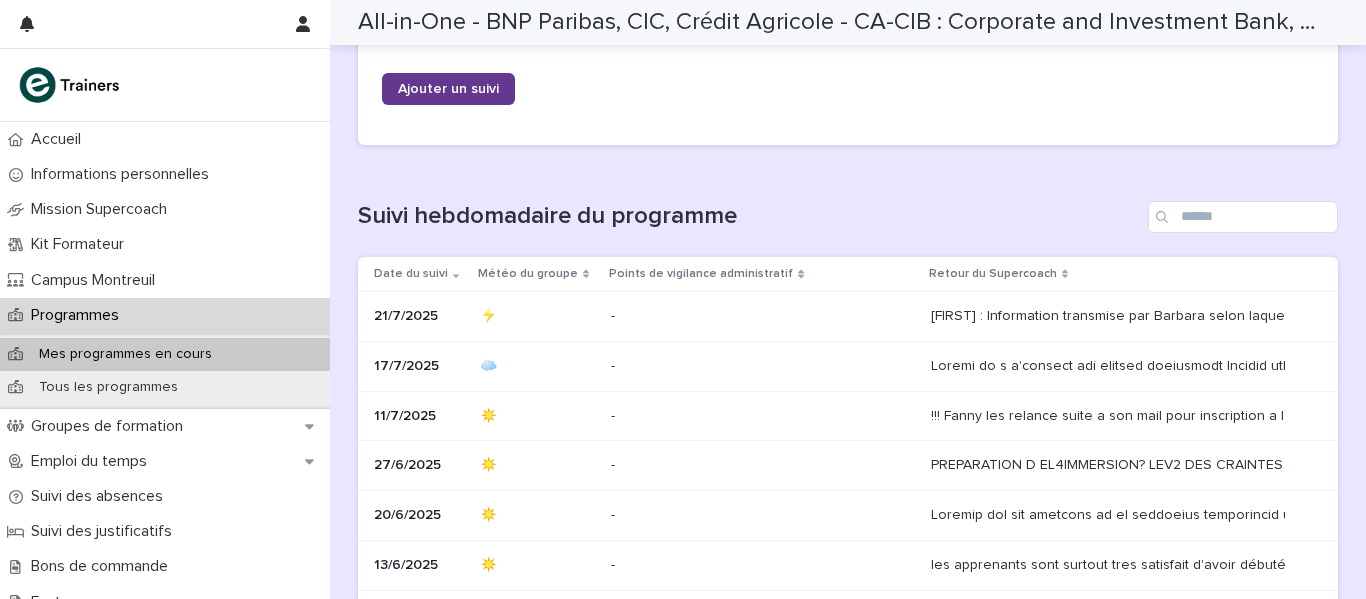 click on "Ajouter un suivi" at bounding box center [448, 89] 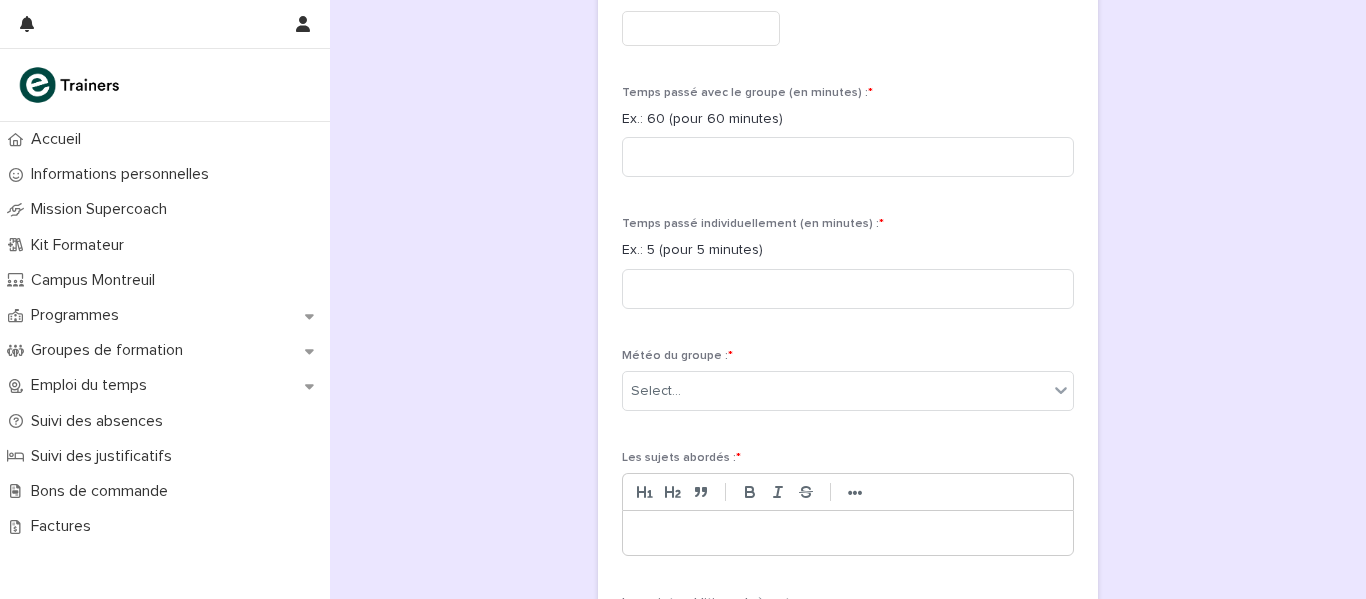 scroll, scrollTop: 0, scrollLeft: 0, axis: both 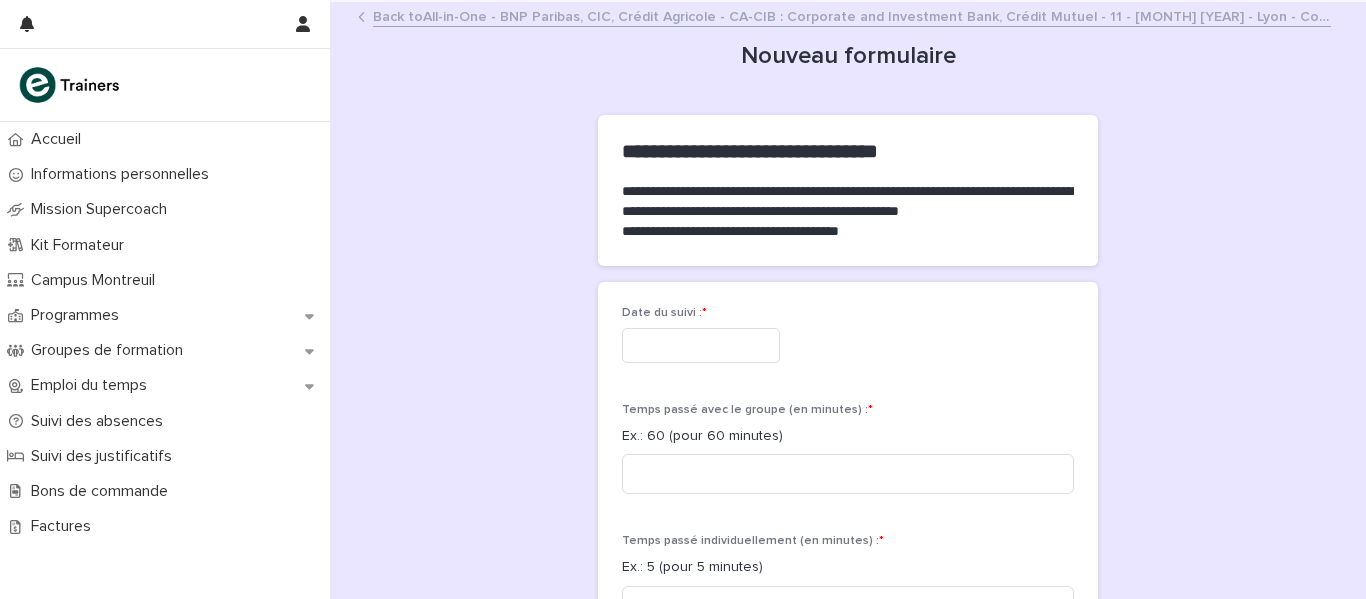 click on "Date du suivi : *" at bounding box center (848, 342) 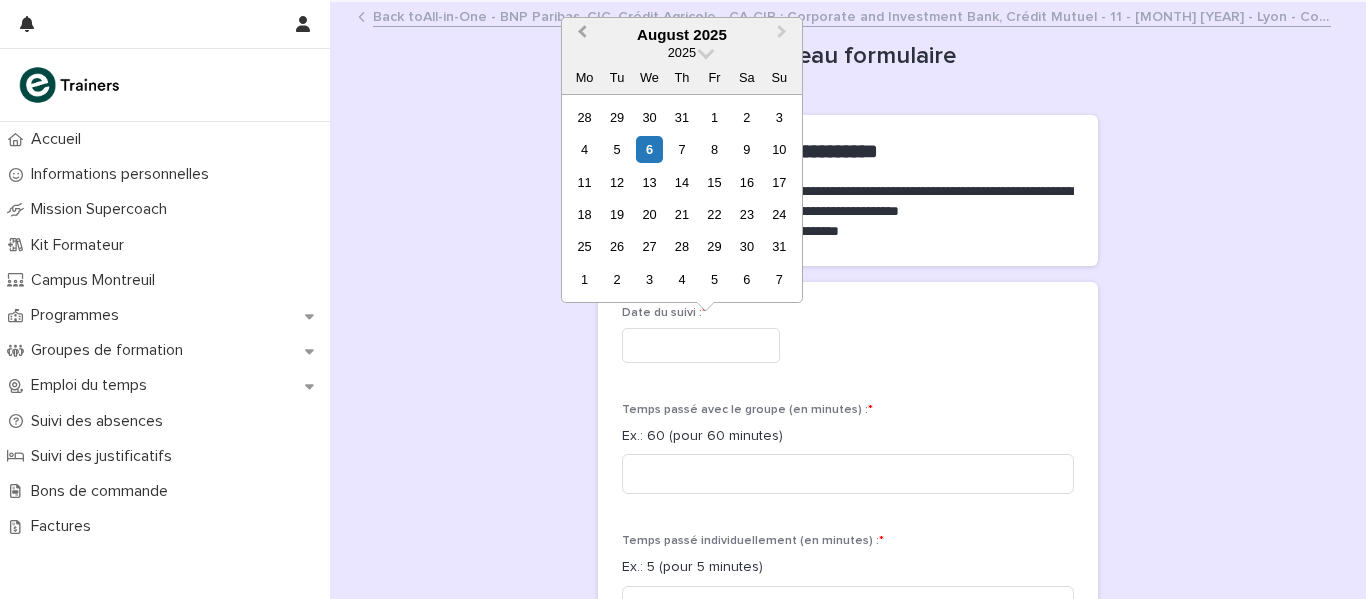 click on "Previous Month" at bounding box center (582, 34) 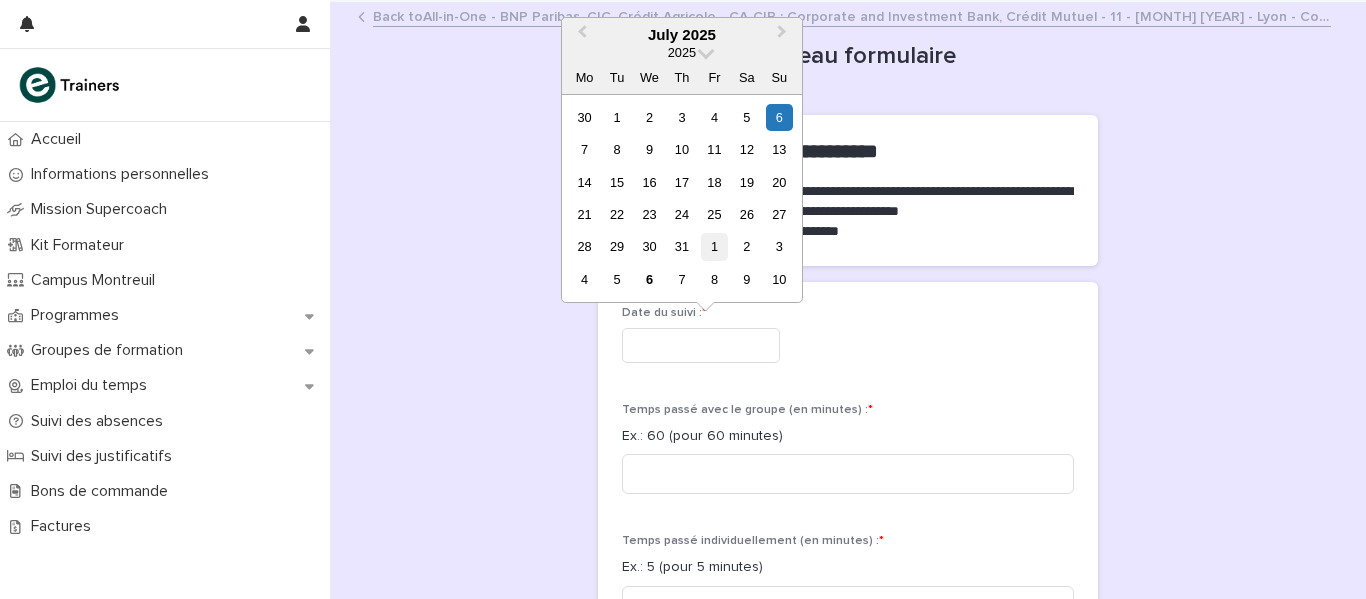 click on "1" at bounding box center [714, 246] 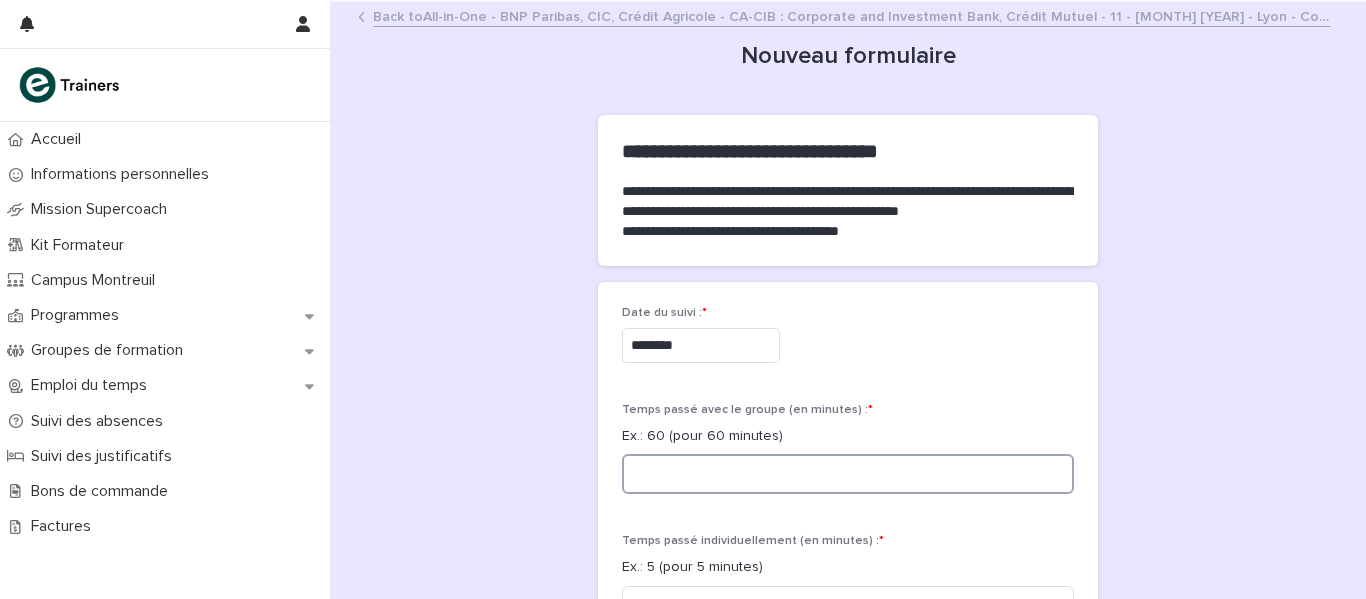 click at bounding box center [848, 474] 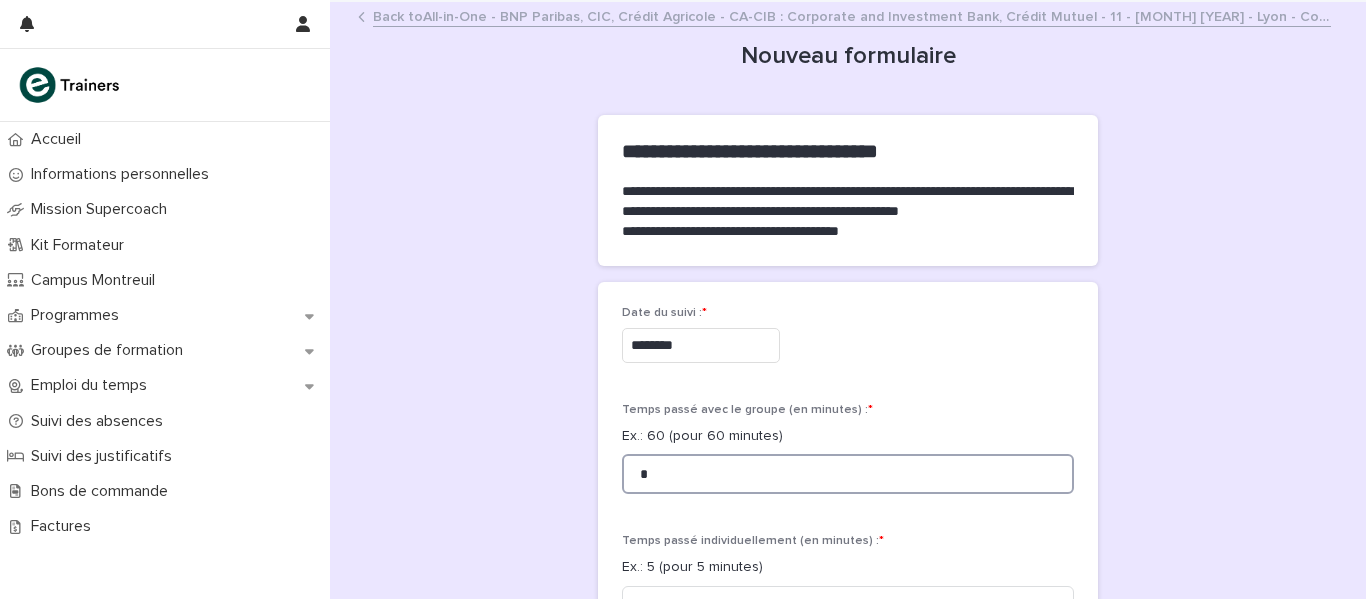 type on "*" 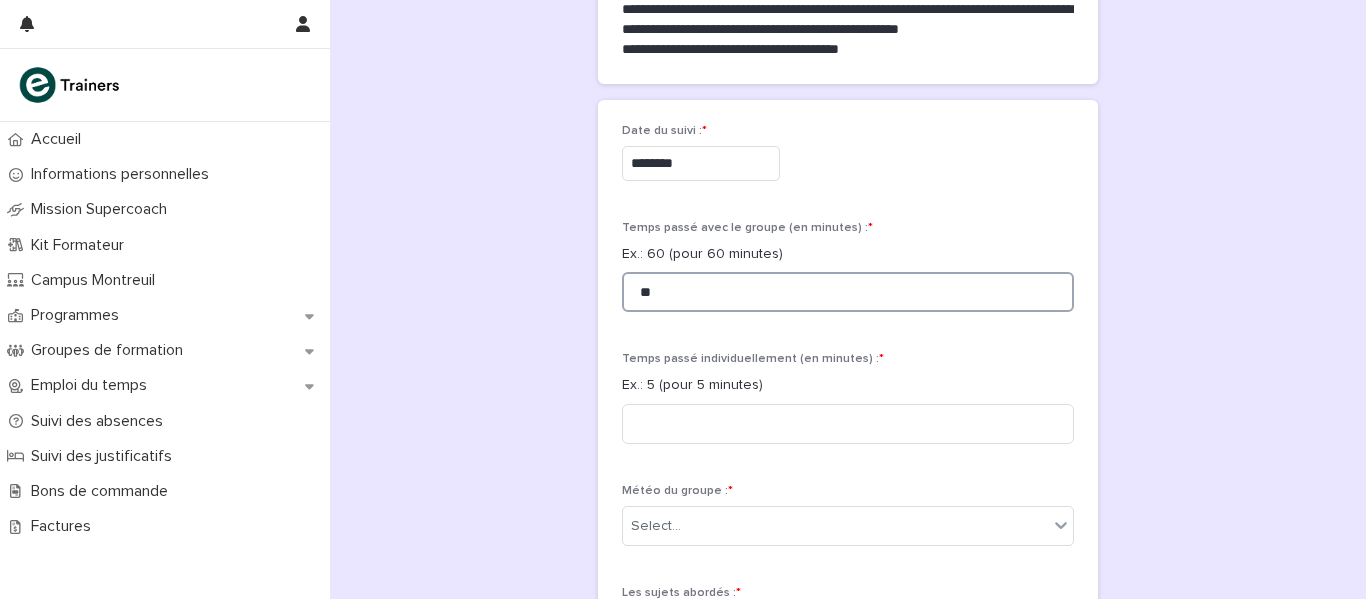 scroll, scrollTop: 222, scrollLeft: 0, axis: vertical 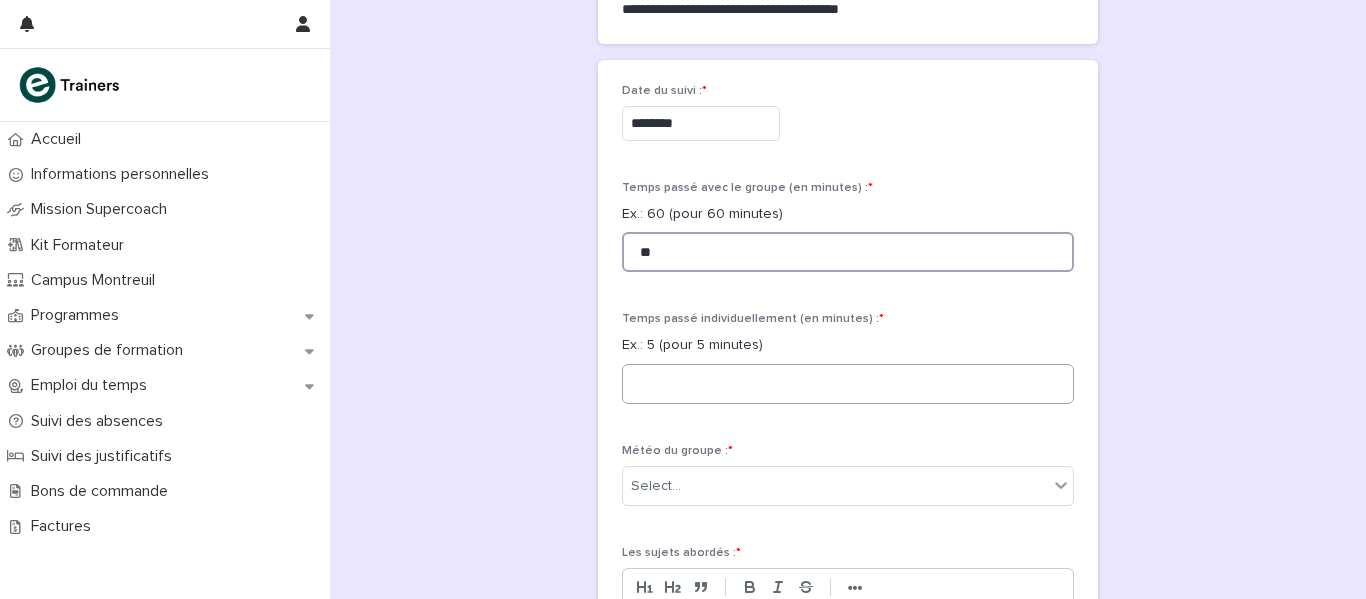 type on "**" 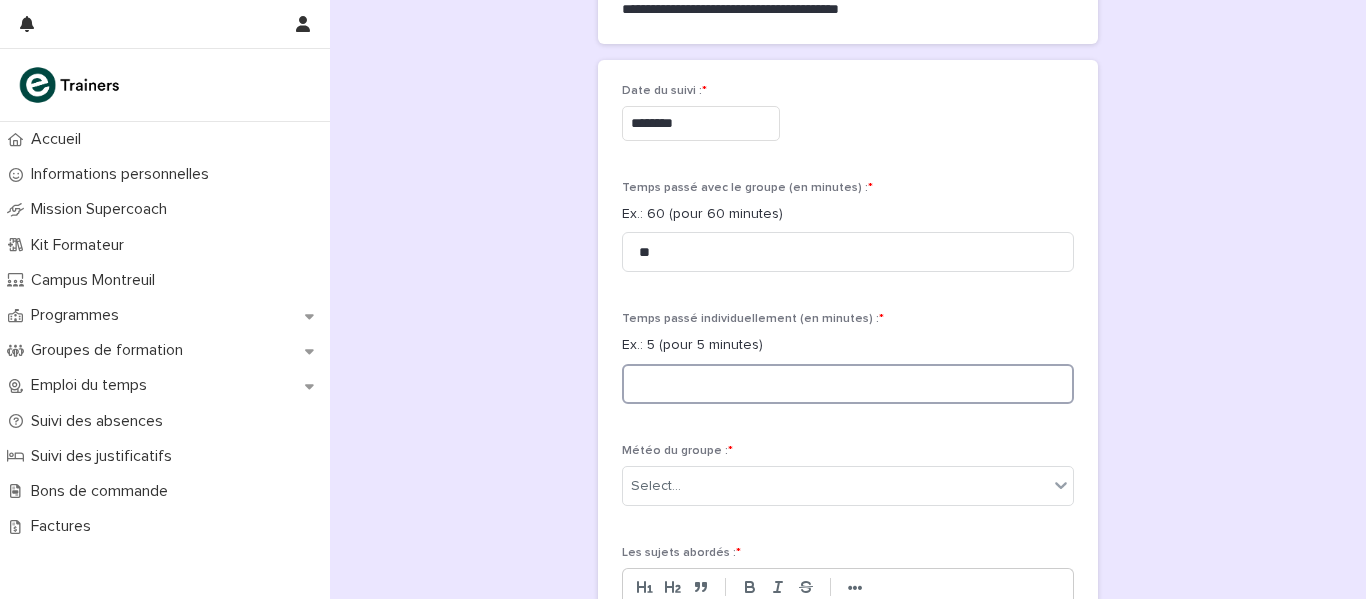 click at bounding box center [848, 384] 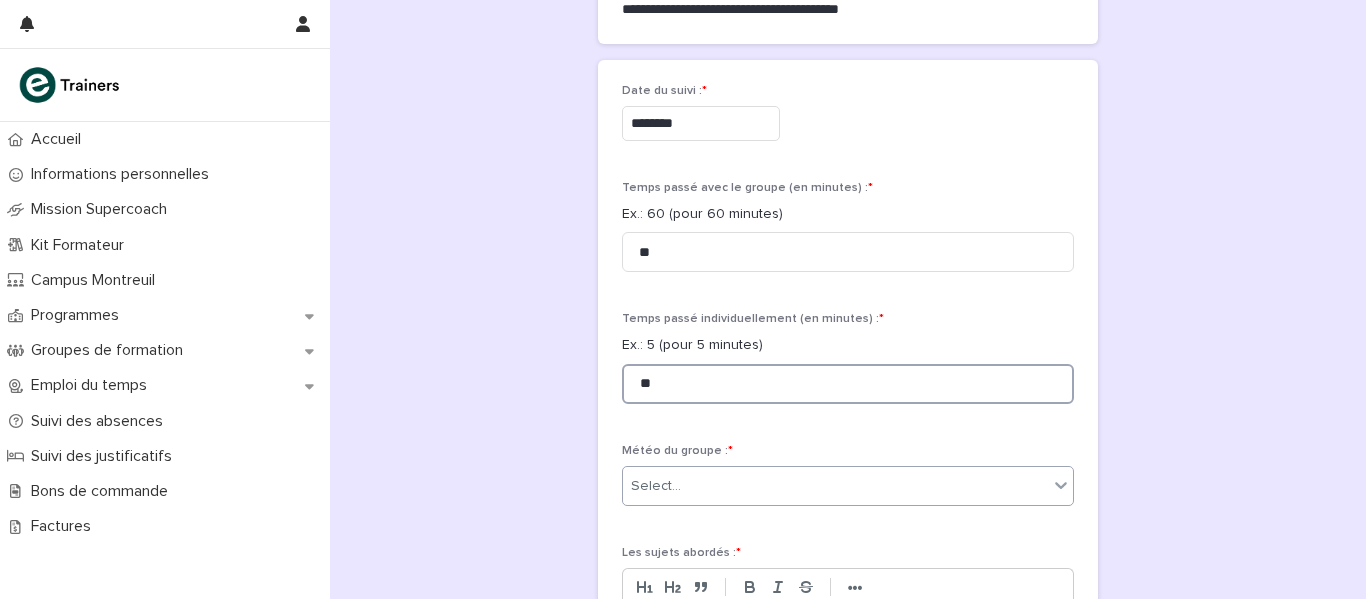 type on "**" 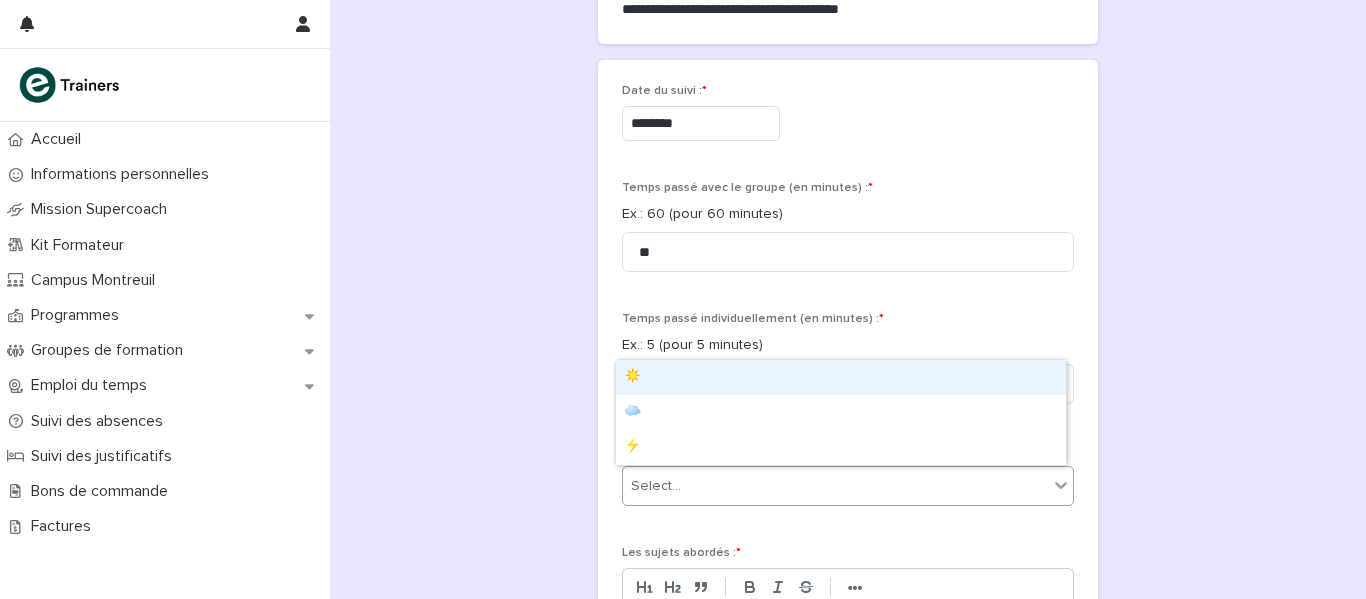 click on "Select..." at bounding box center [835, 486] 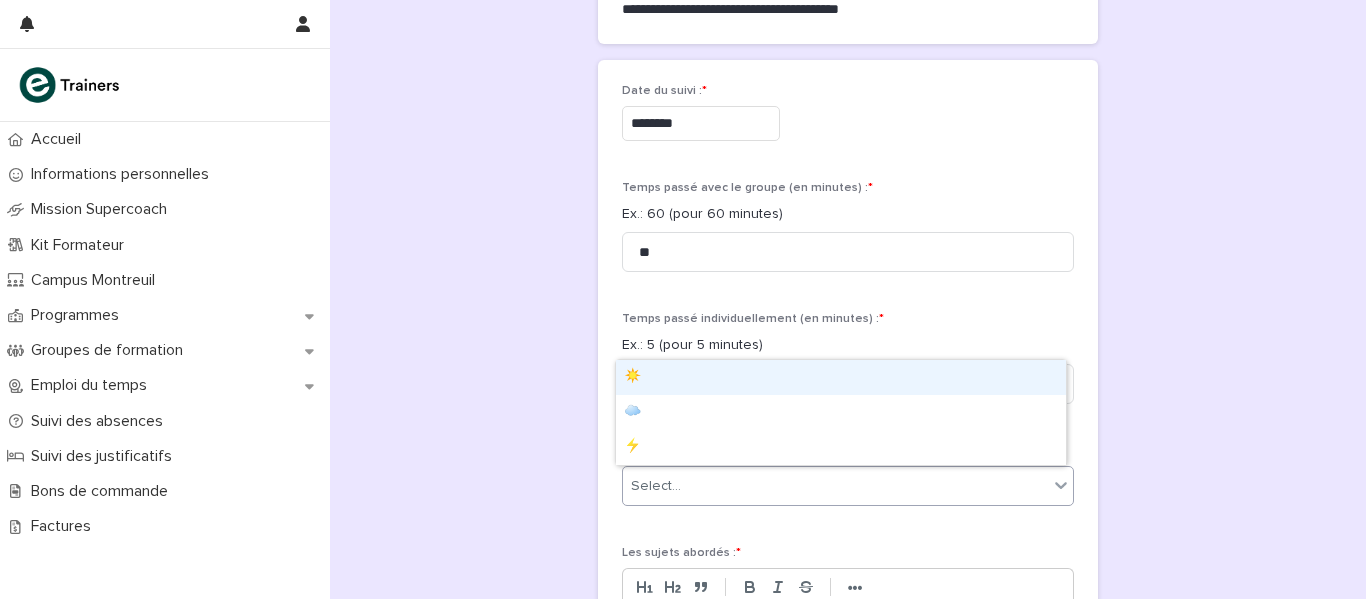click on "☀️" at bounding box center (841, 377) 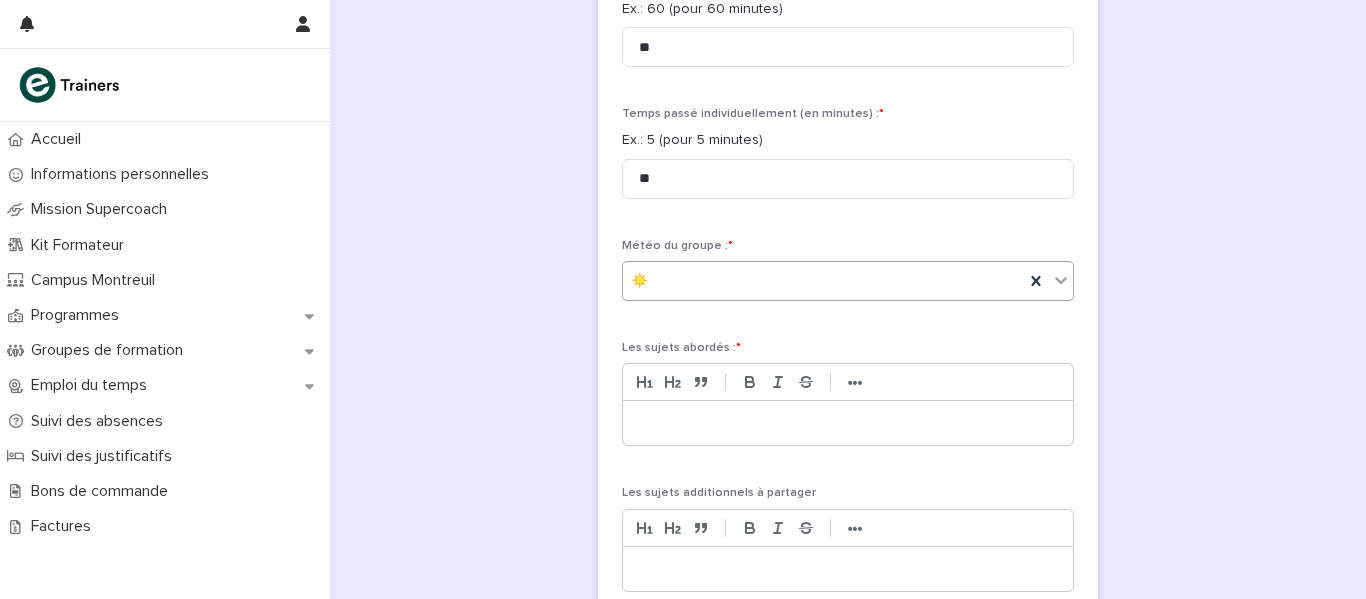 scroll, scrollTop: 471, scrollLeft: 0, axis: vertical 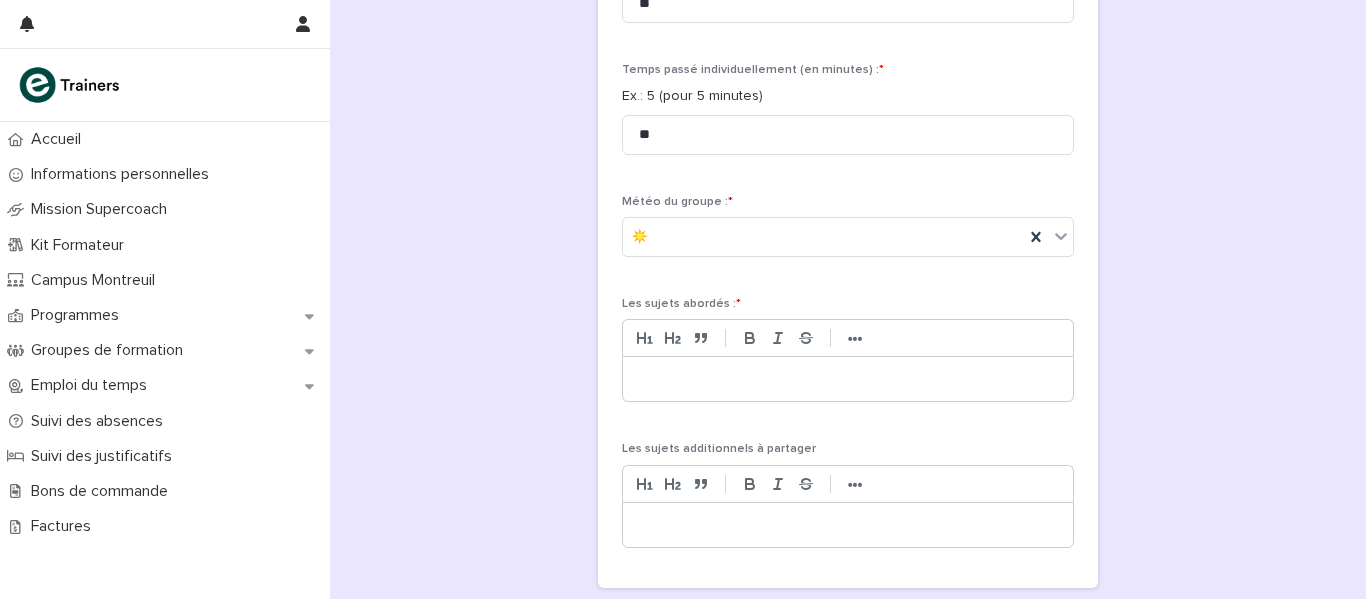 click at bounding box center [848, 379] 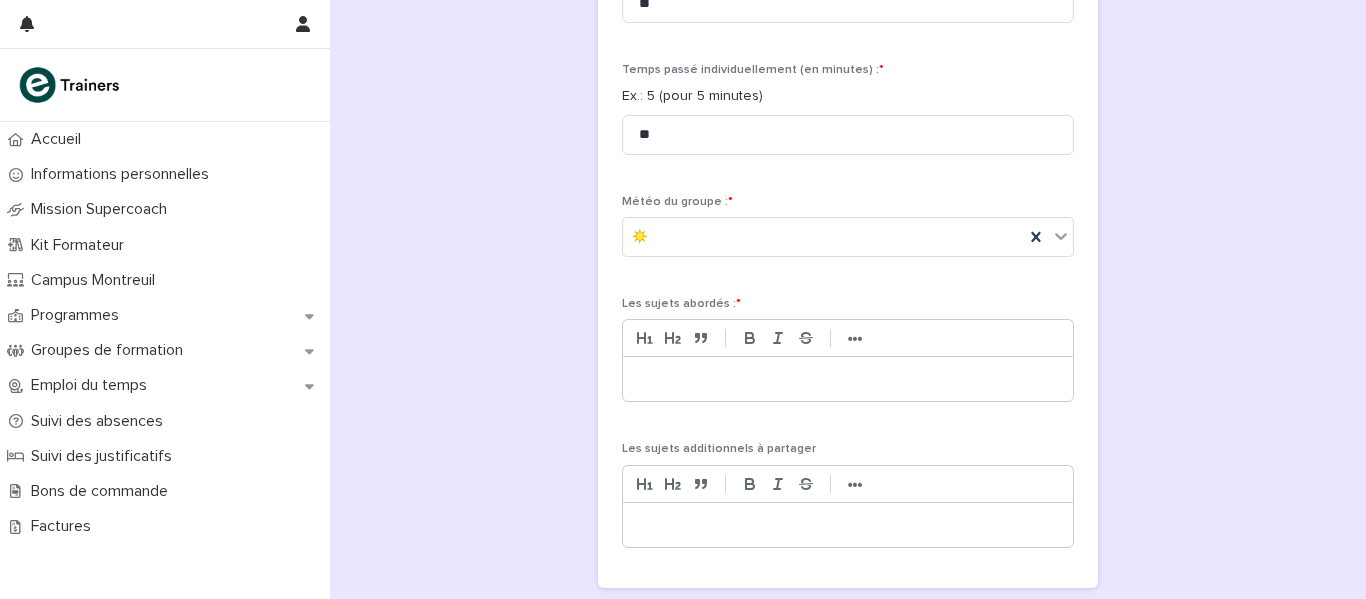 type 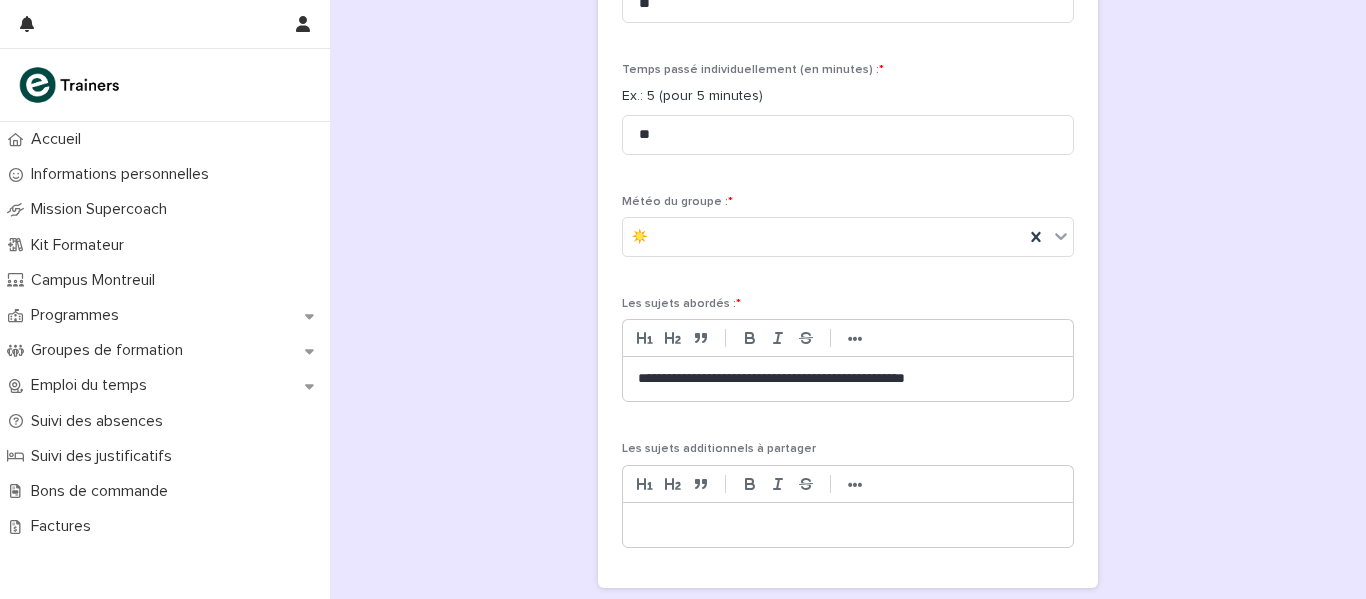 click at bounding box center (848, 525) 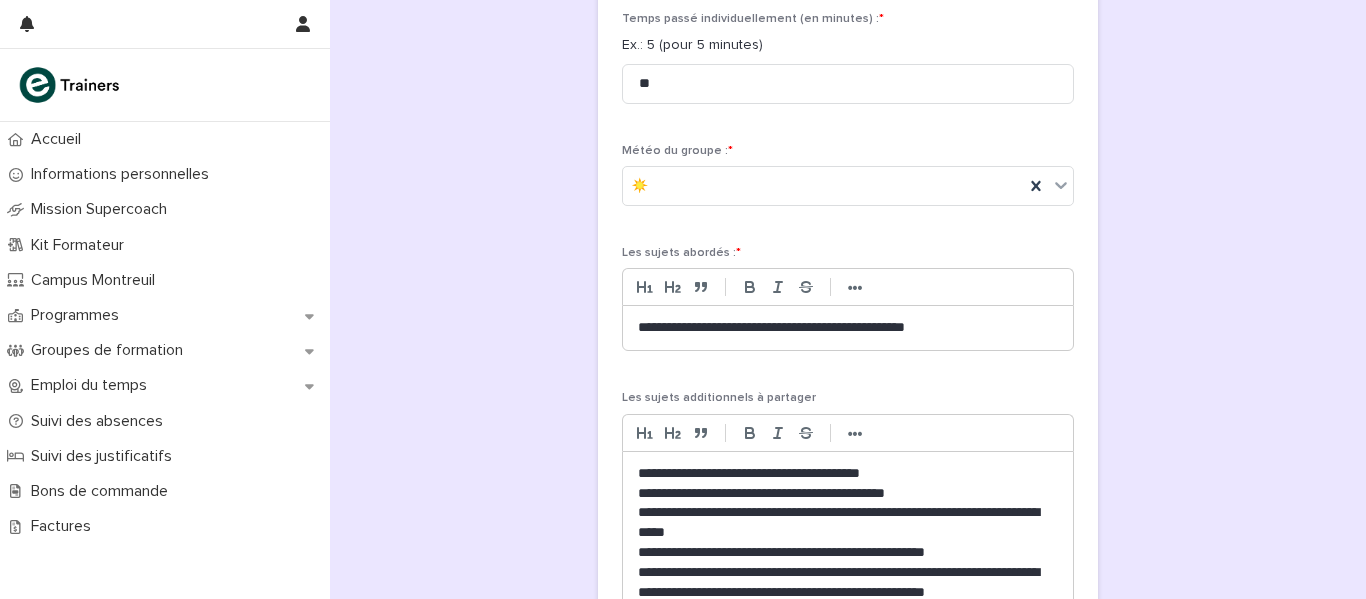 scroll, scrollTop: 542, scrollLeft: 0, axis: vertical 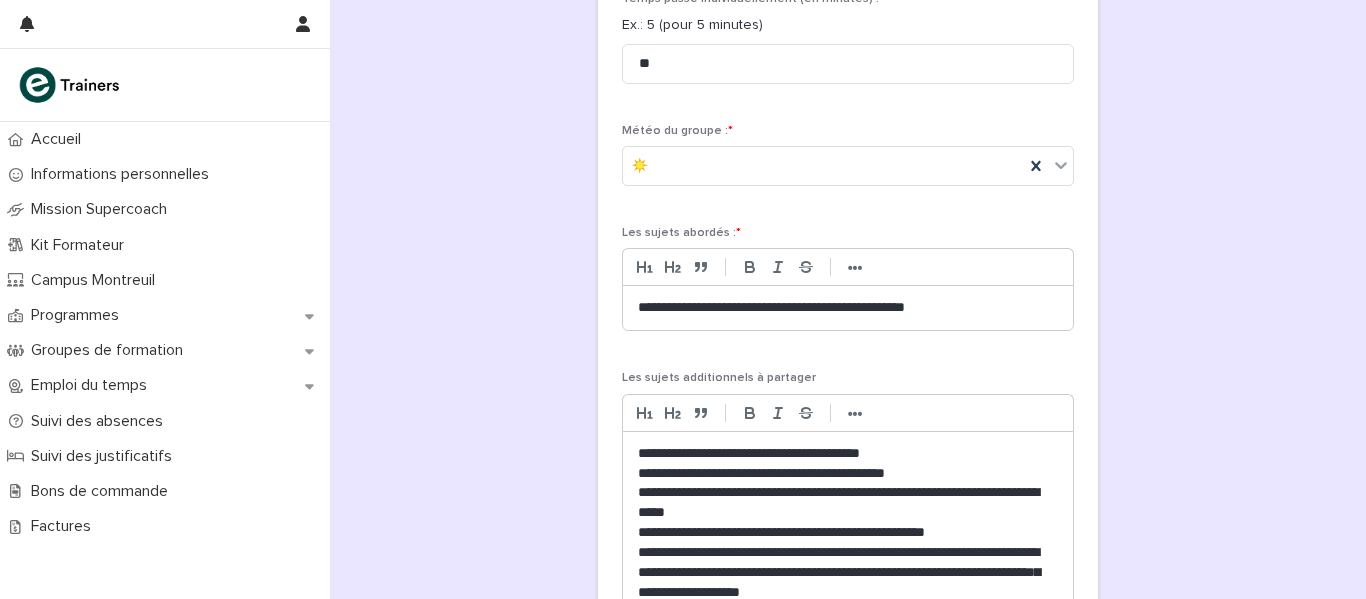drag, startPoint x: 752, startPoint y: 464, endPoint x: 752, endPoint y: 492, distance: 28 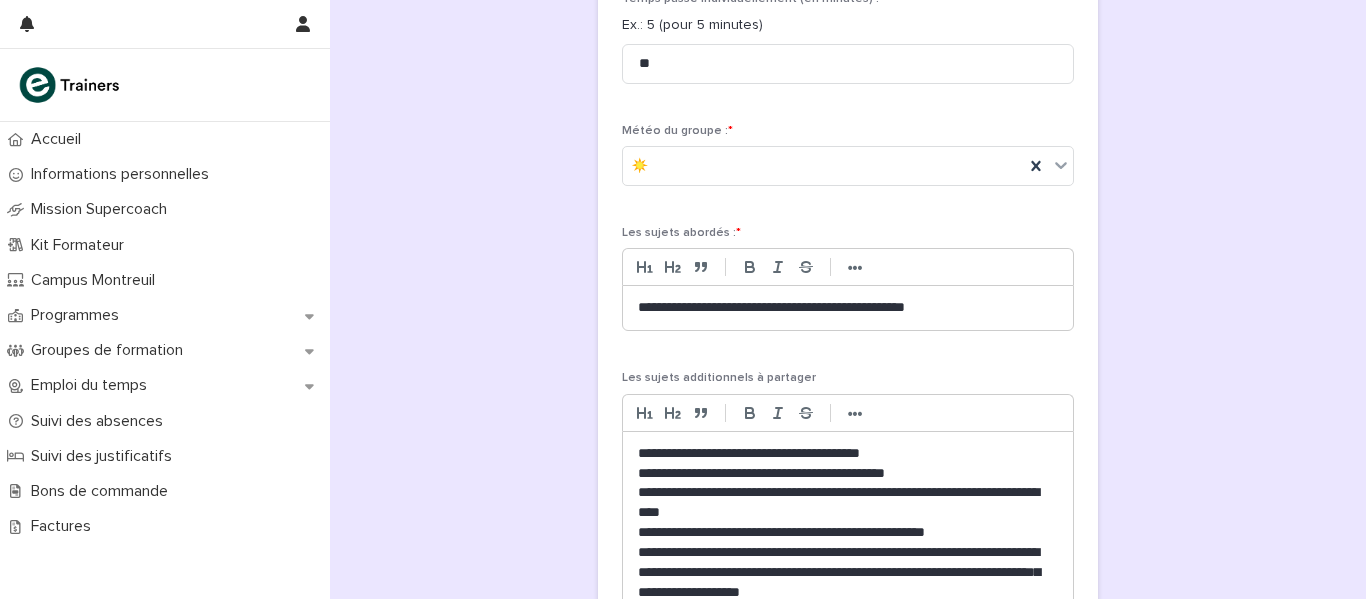 click on "**********" at bounding box center (848, 503) 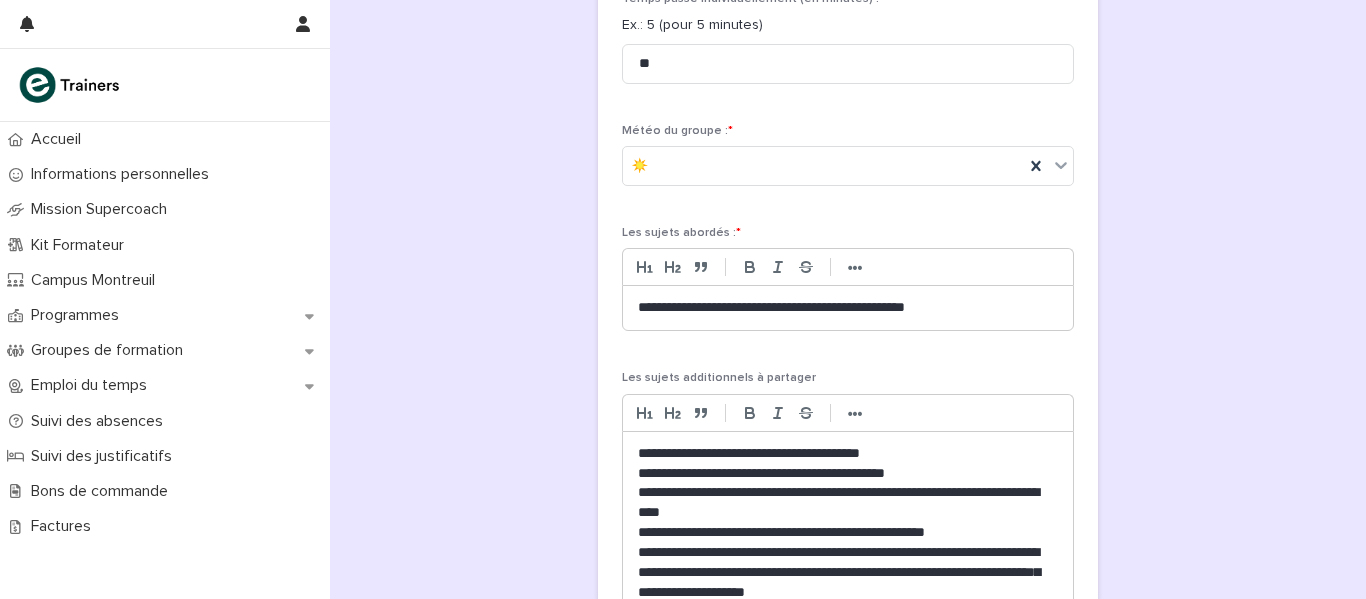 drag, startPoint x: 648, startPoint y: 549, endPoint x: 614, endPoint y: 510, distance: 51.739735 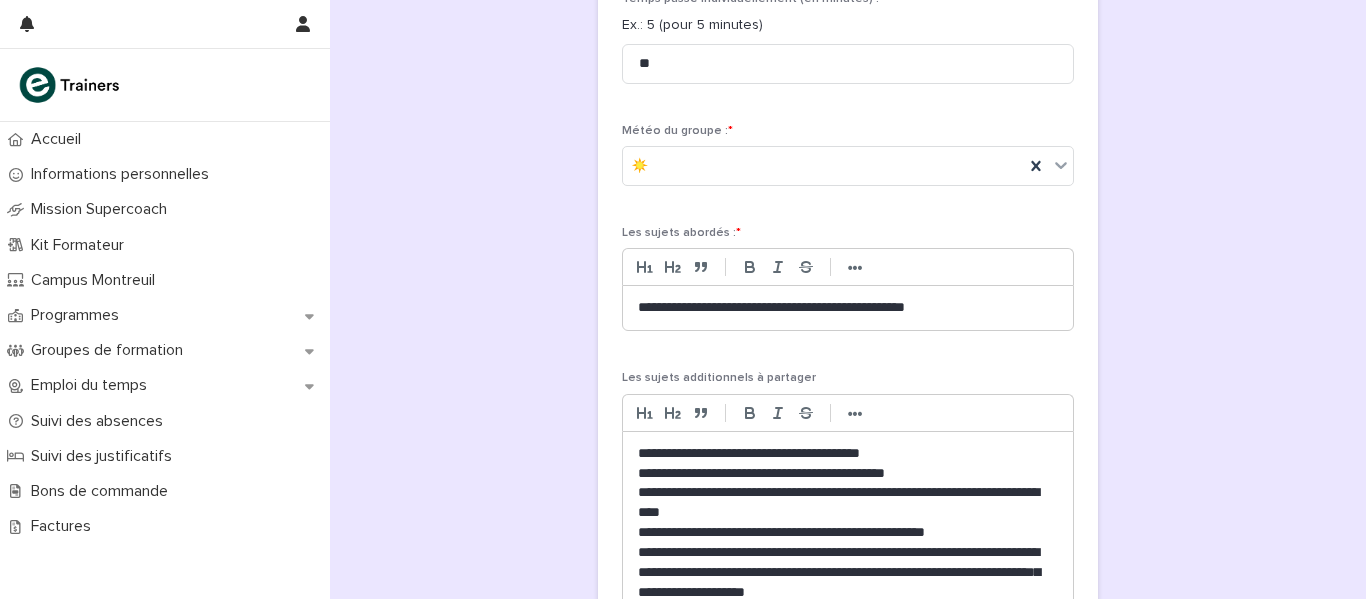 click on "**********" at bounding box center [848, 573] 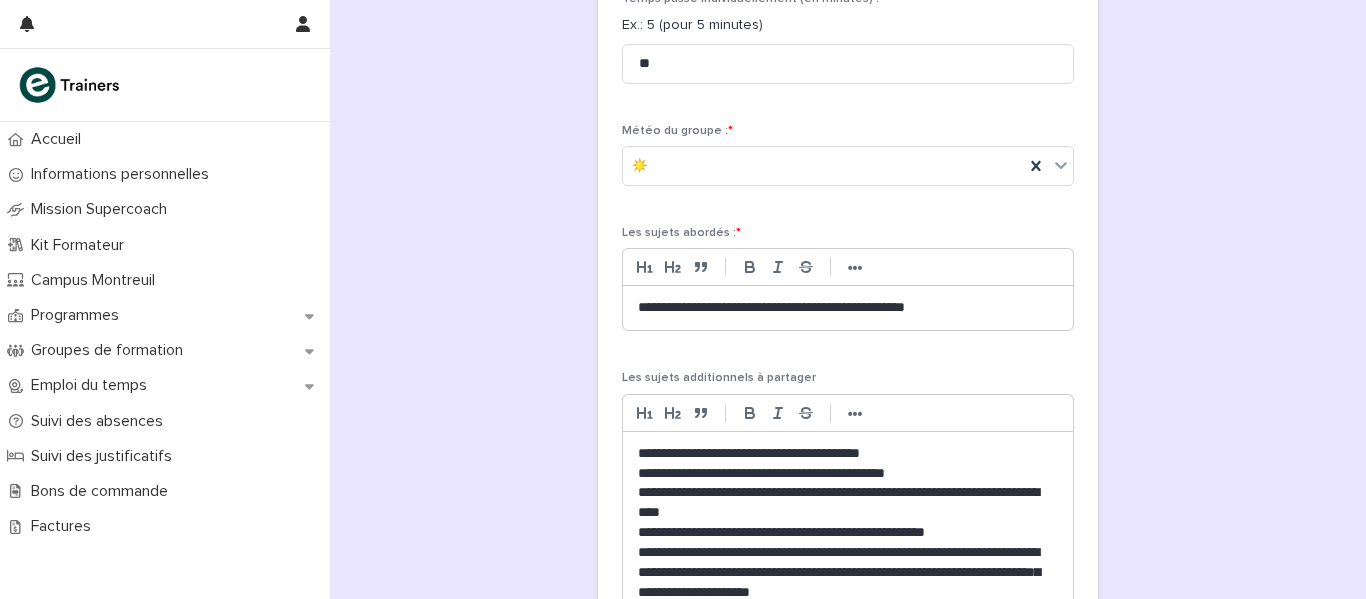 click on "**********" at bounding box center (848, 474) 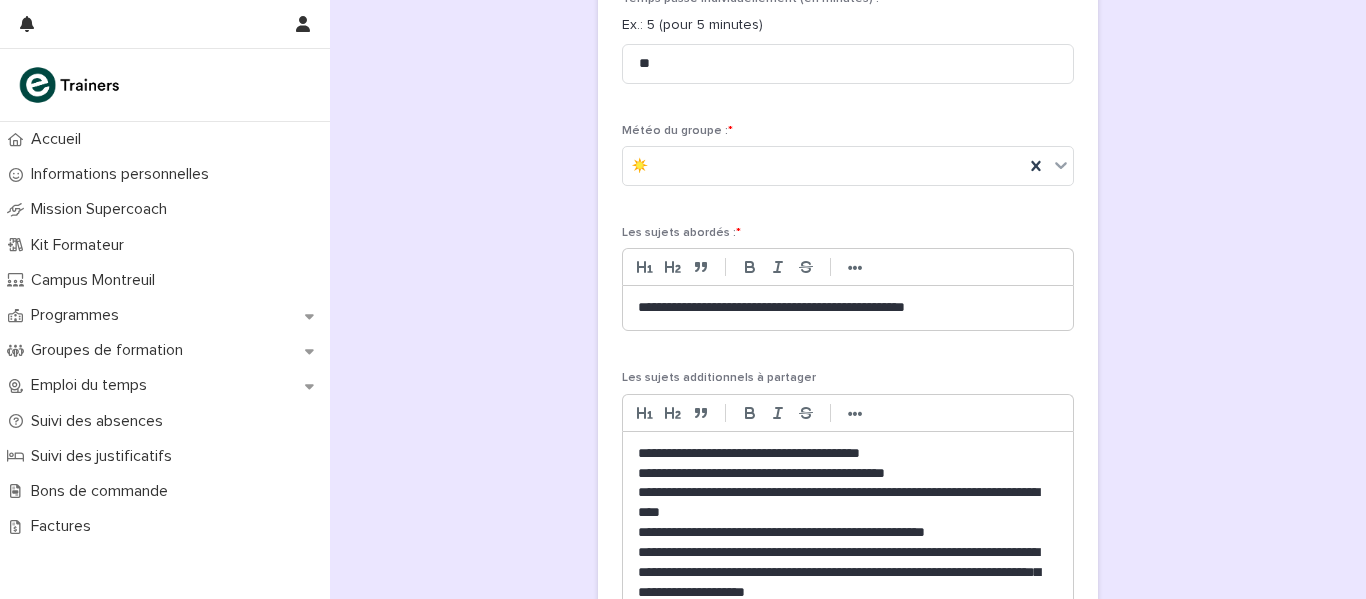 click on "**********" at bounding box center [848, 503] 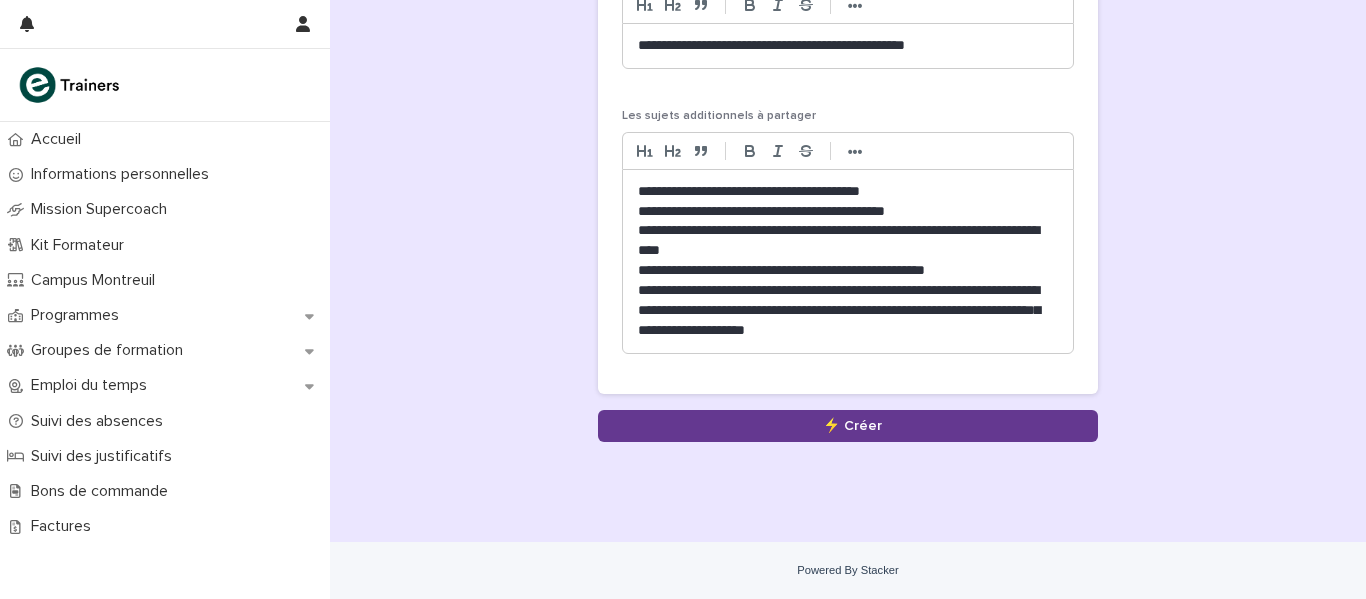 click on "Save" at bounding box center (848, 426) 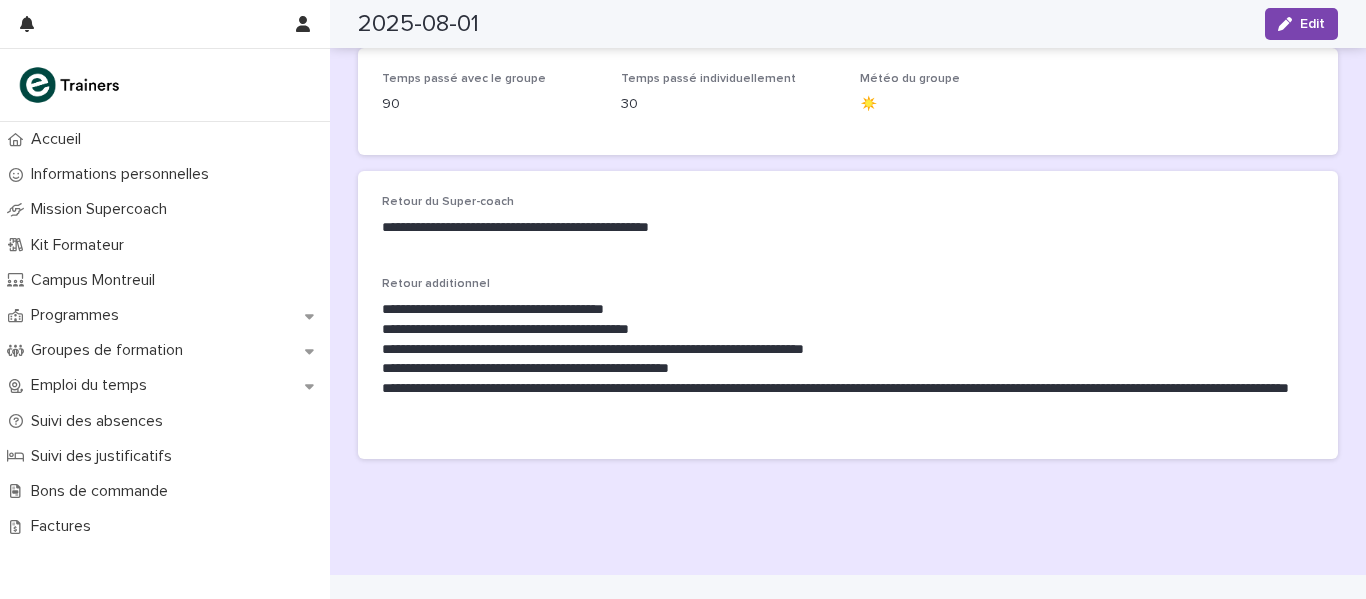 scroll, scrollTop: 265, scrollLeft: 0, axis: vertical 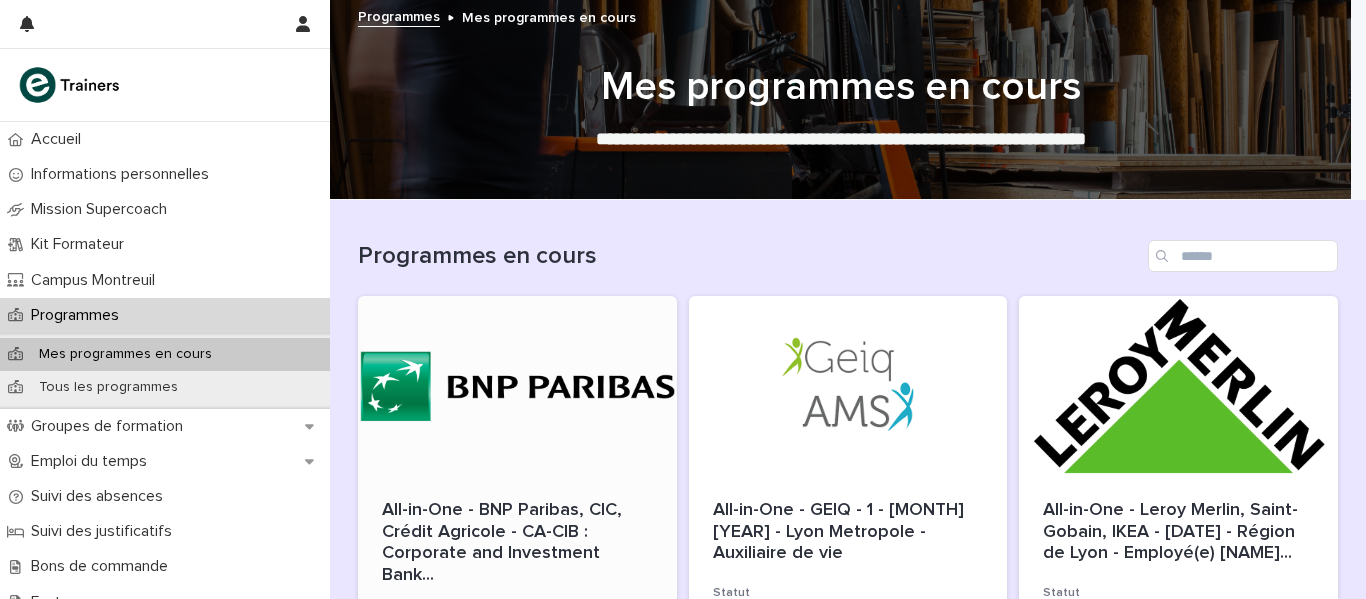 click at bounding box center (517, 386) 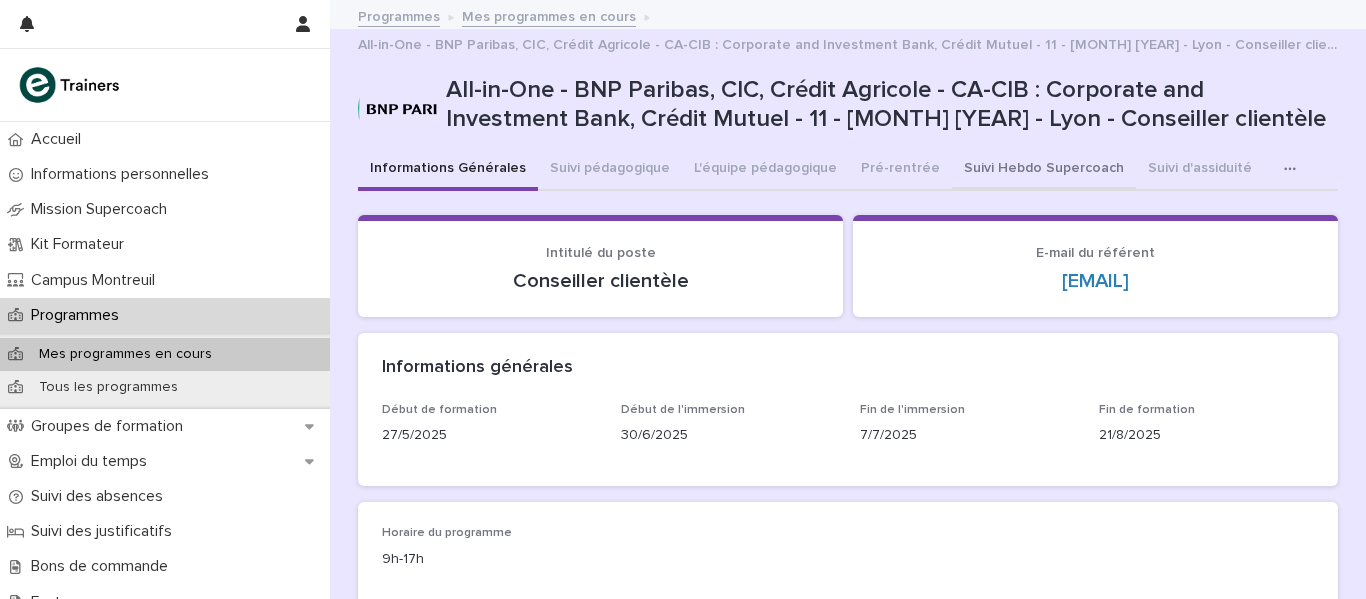 click on "Suivi Hebdo Supercoach" at bounding box center (1044, 170) 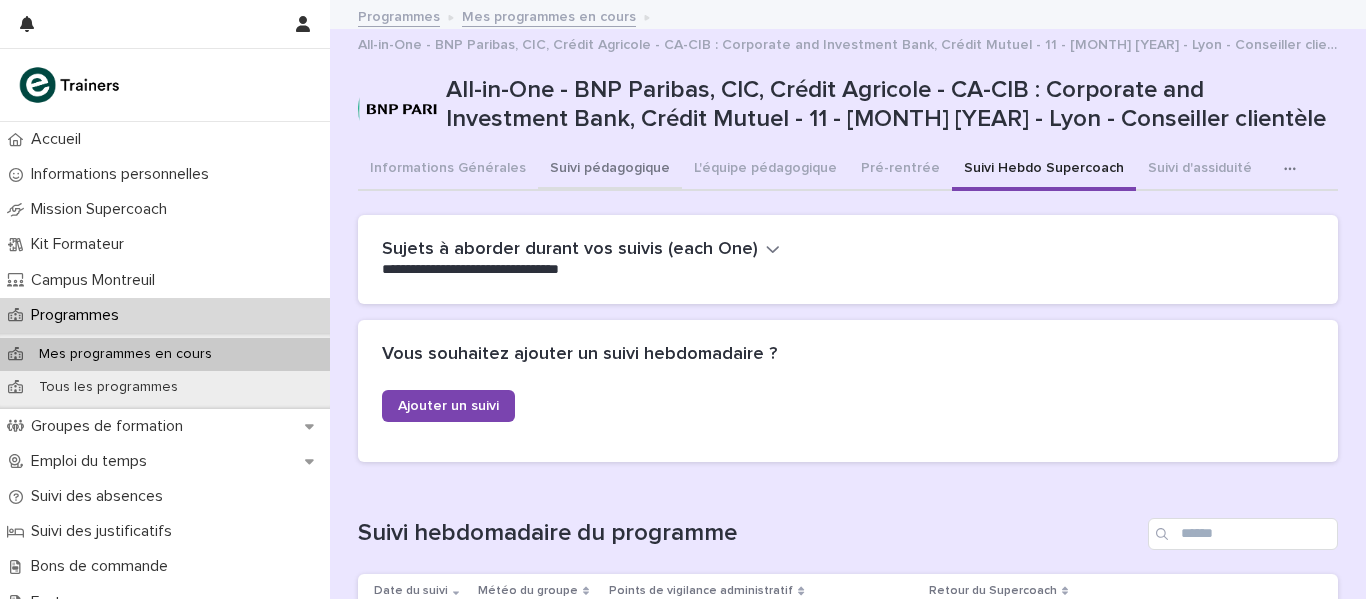 click on "Suivi pédagogique" at bounding box center (610, 170) 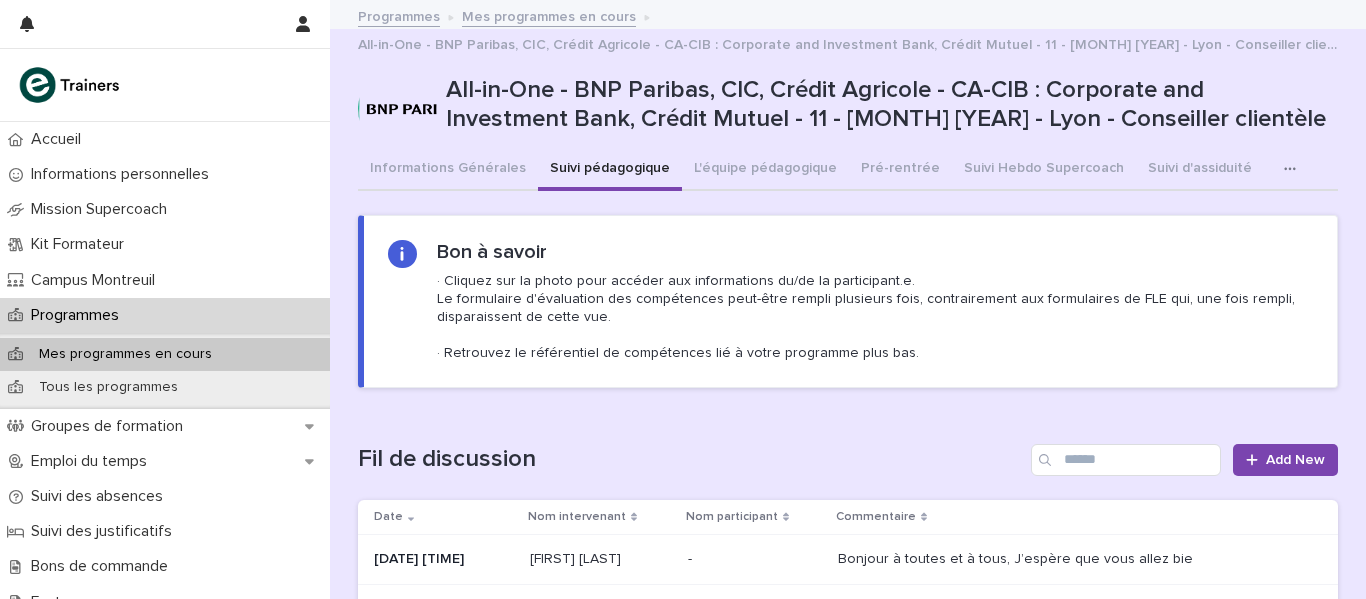 type 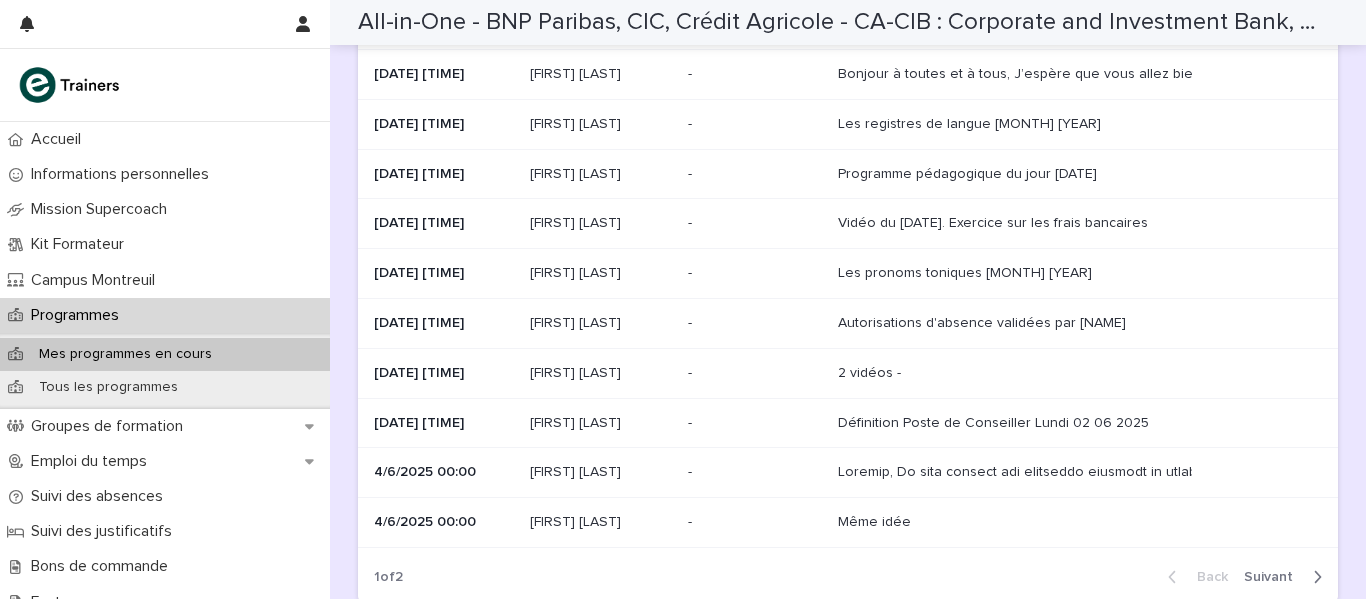 scroll, scrollTop: 364, scrollLeft: 0, axis: vertical 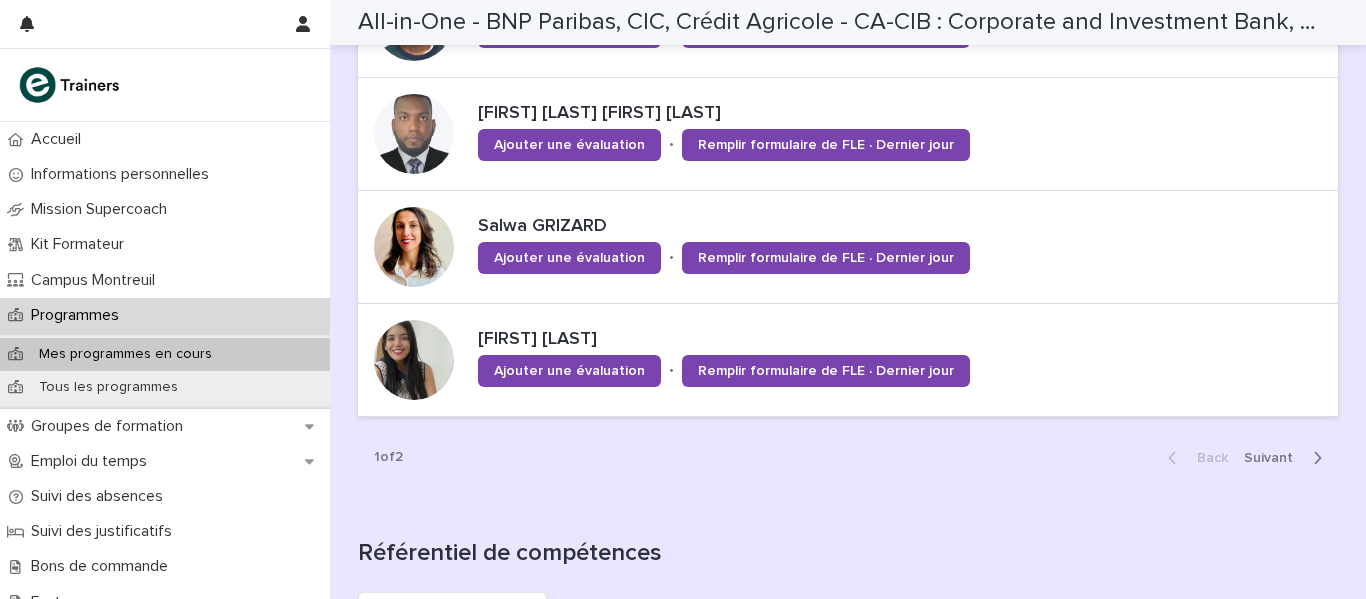 click on "Next" at bounding box center [1274, 458] 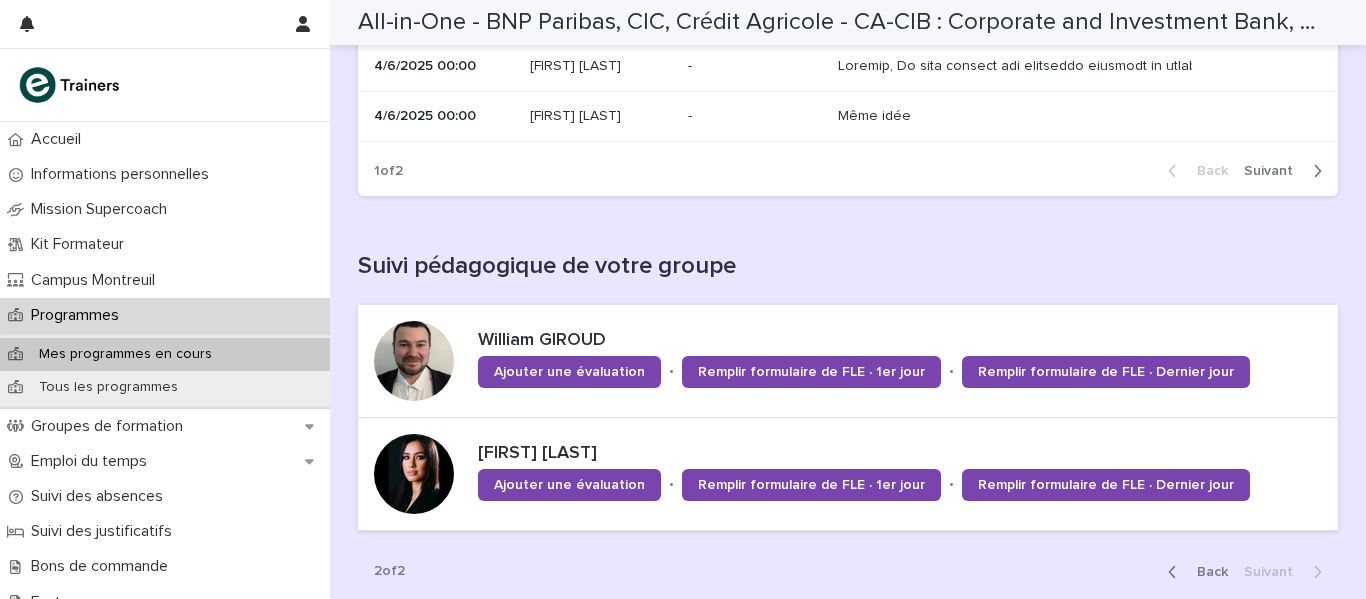 scroll, scrollTop: 869, scrollLeft: 0, axis: vertical 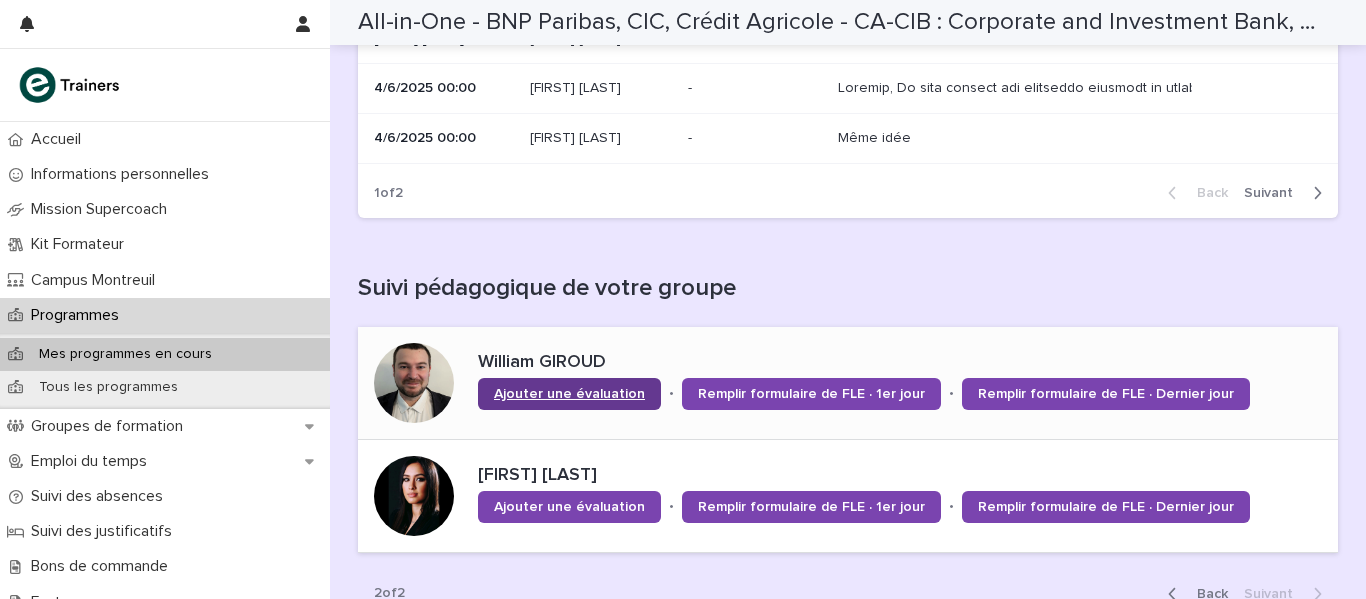 click on "Ajouter une évaluation" at bounding box center [569, 394] 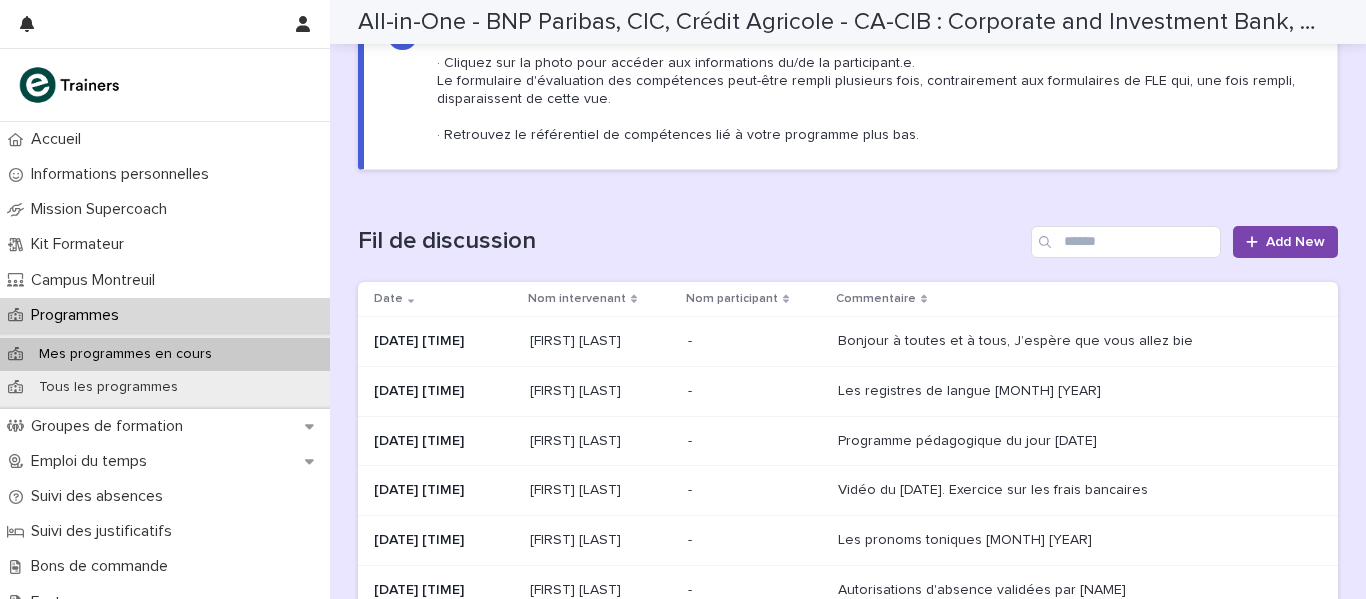 scroll, scrollTop: 0, scrollLeft: 0, axis: both 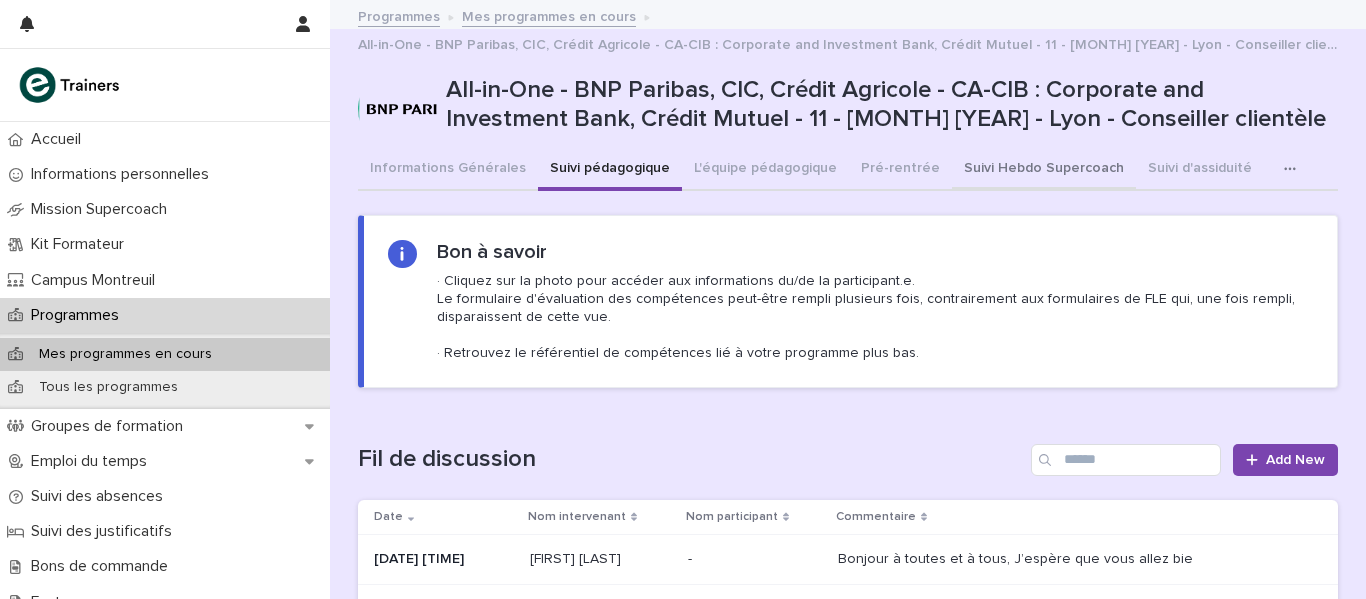 click on "Suivi Hebdo Supercoach" at bounding box center (1044, 170) 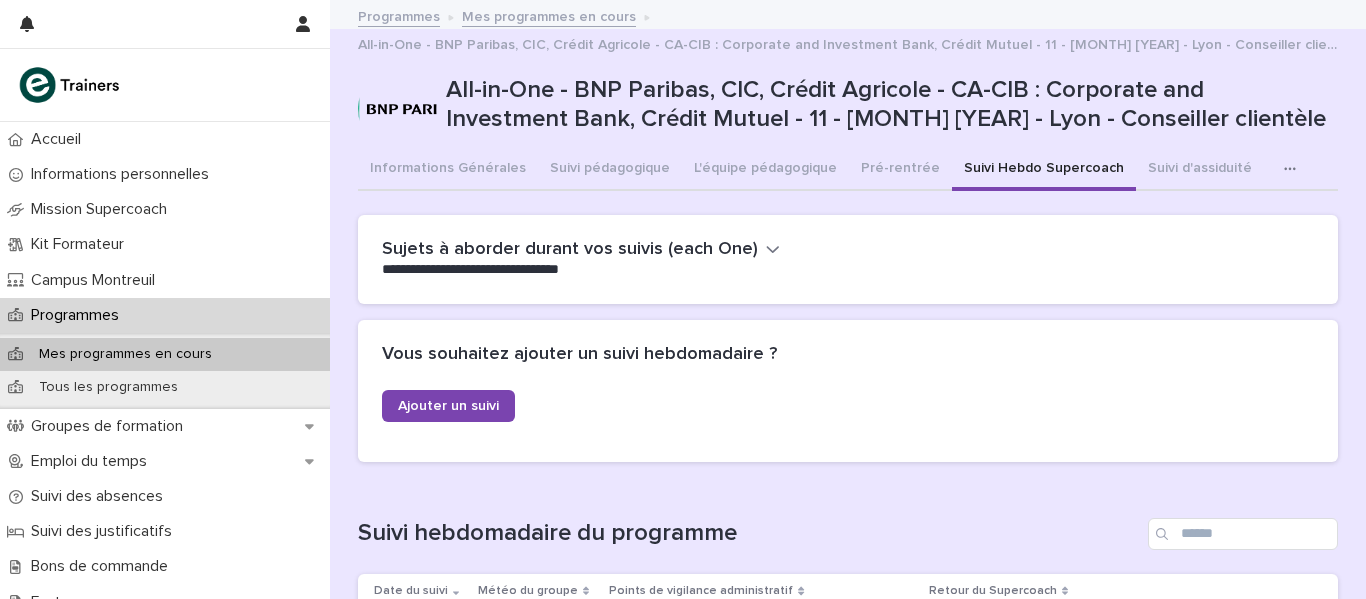type 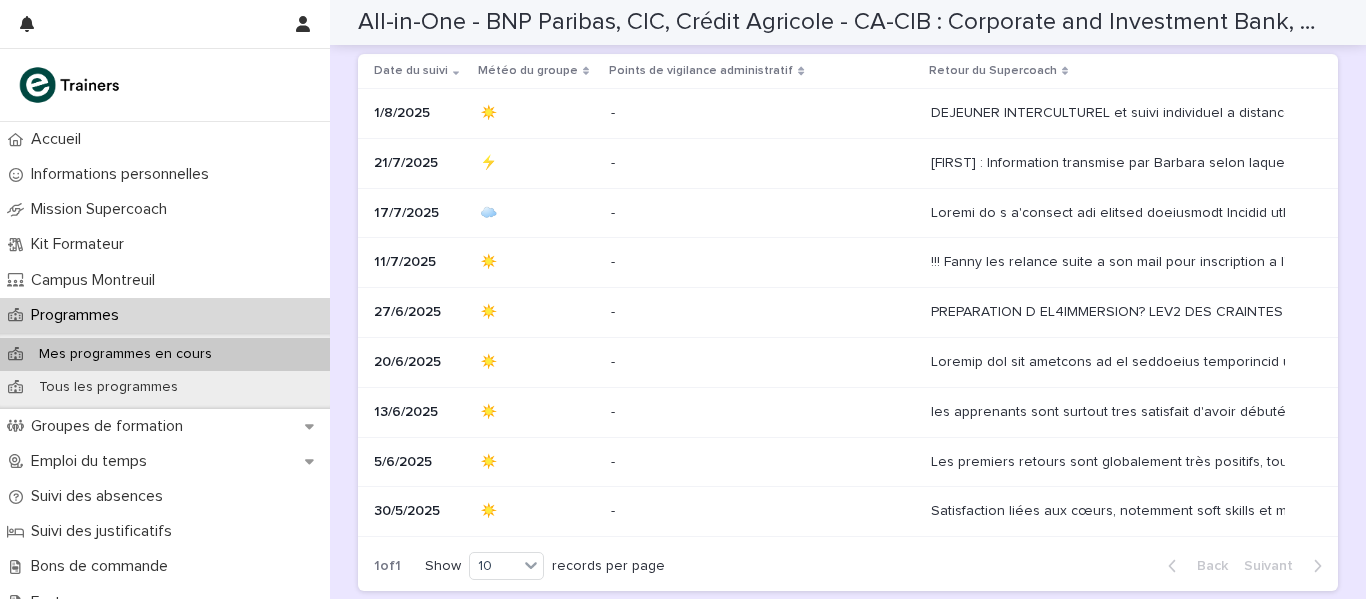 scroll, scrollTop: 470, scrollLeft: 0, axis: vertical 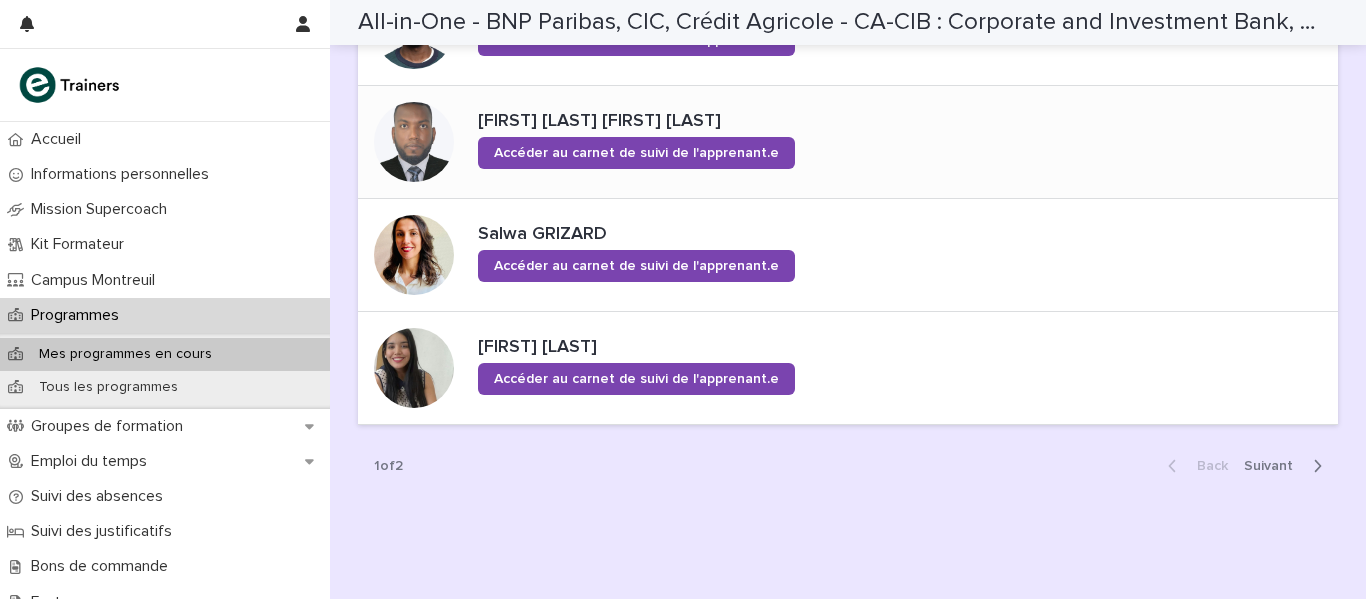 click at bounding box center [414, 142] 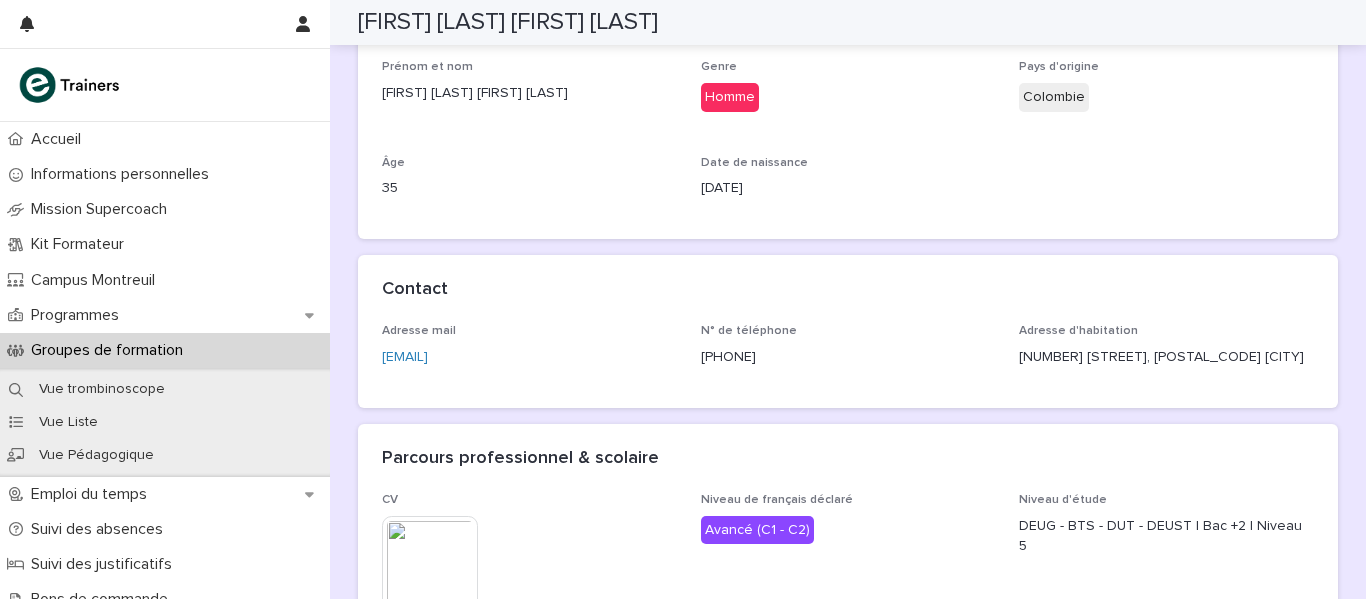 scroll, scrollTop: 0, scrollLeft: 0, axis: both 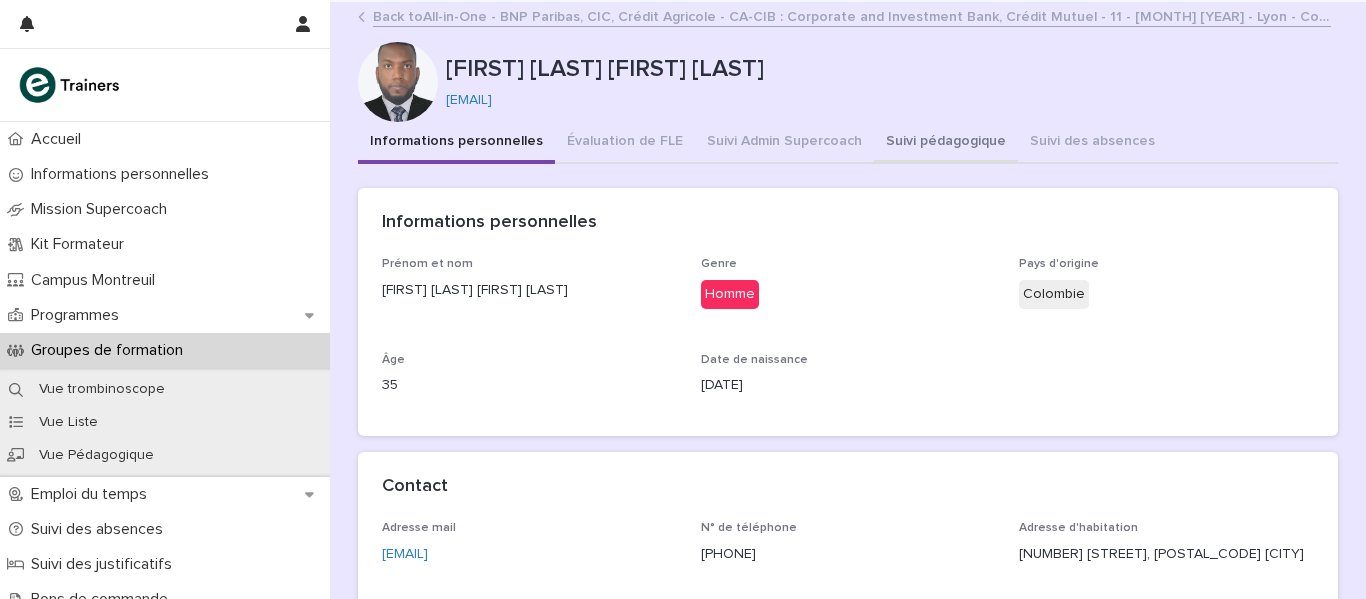 click on "Suivi pédagogique" at bounding box center [946, 143] 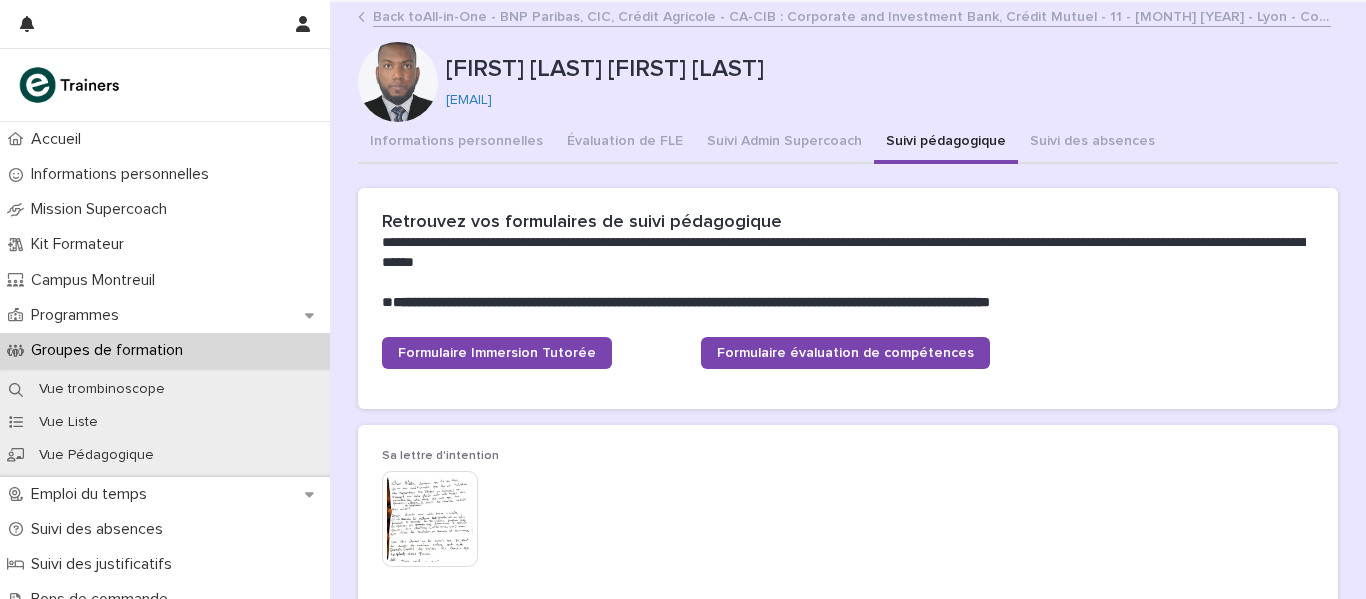 click at bounding box center (430, 519) 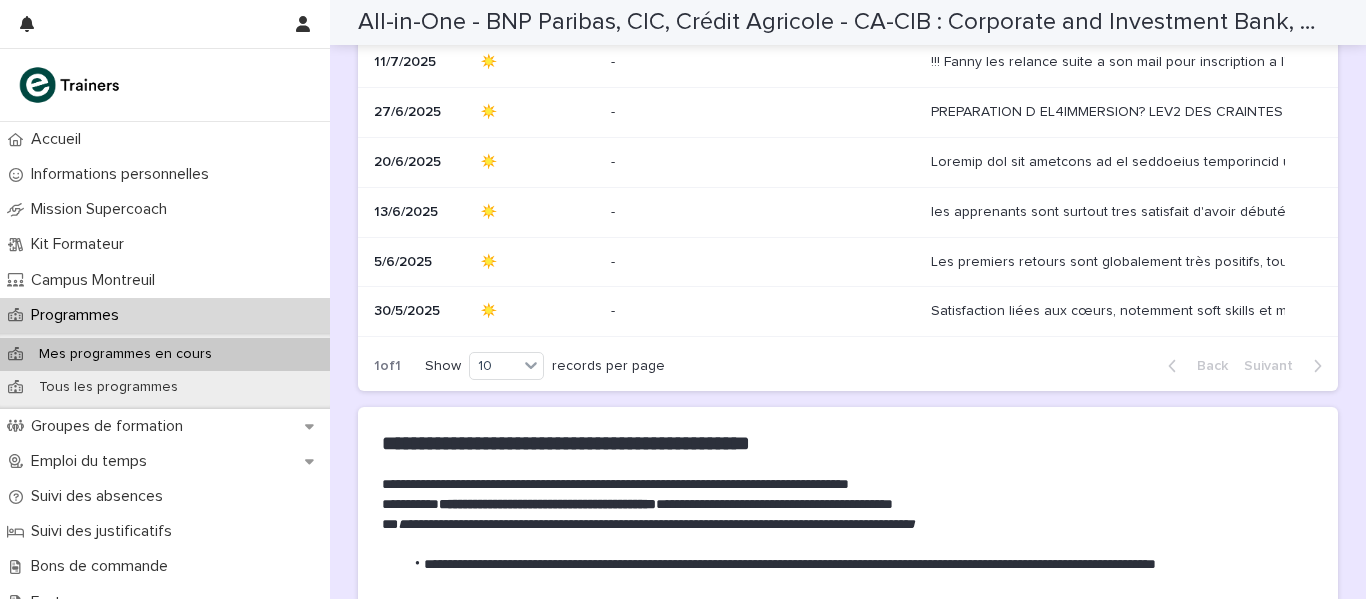 scroll, scrollTop: 680, scrollLeft: 0, axis: vertical 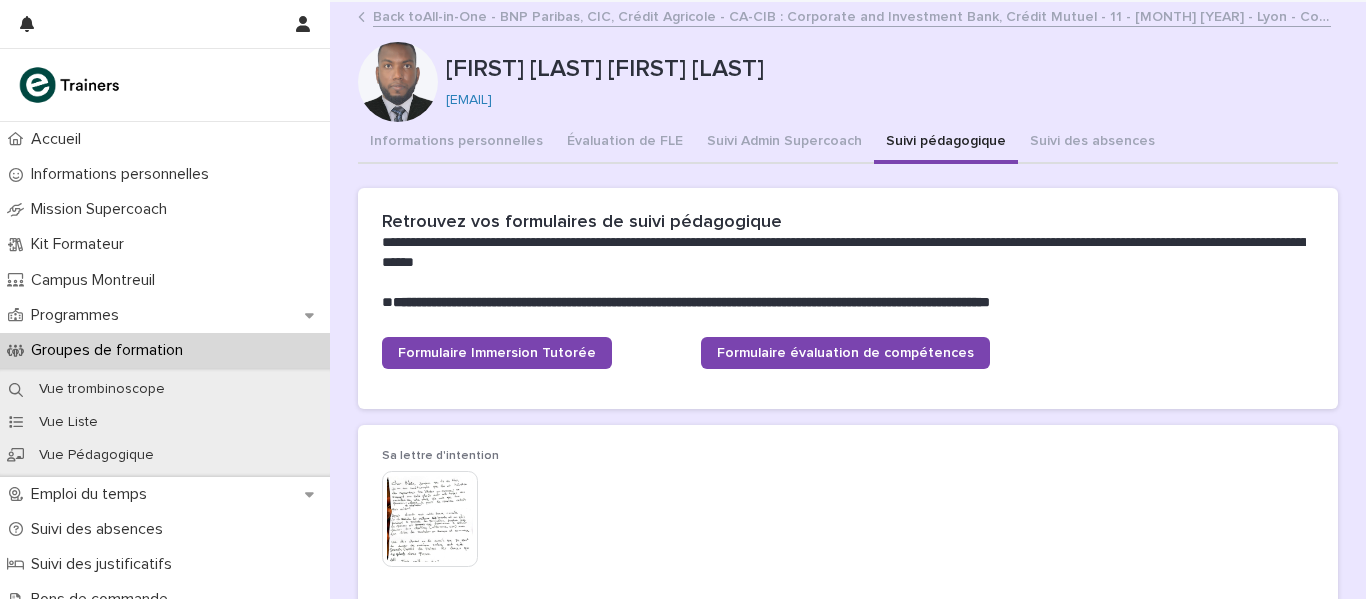 click on "Back to  All-in-One - BNP Paribas, CIC, Crédit Agricole - CA-CIB : Corporate and Investment Bank, Crédit Mutuel - 11 - Mai 2025 - Lyon - Conseiller clientèle" at bounding box center (852, 15) 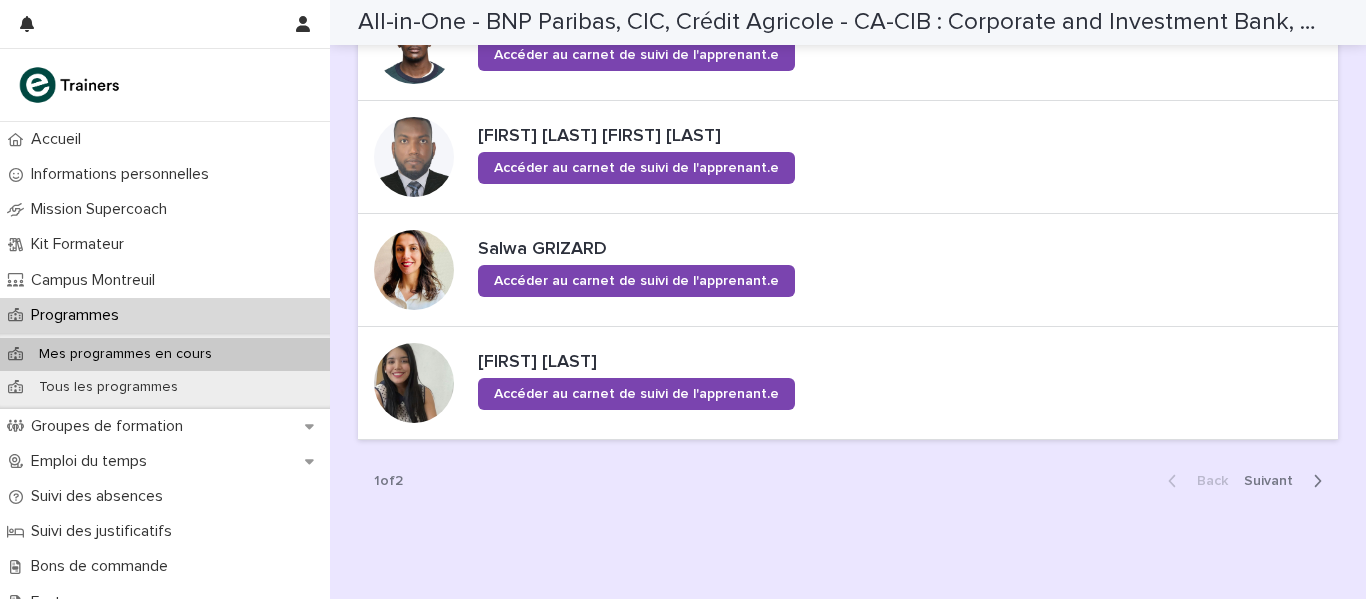 scroll, scrollTop: 2200, scrollLeft: 0, axis: vertical 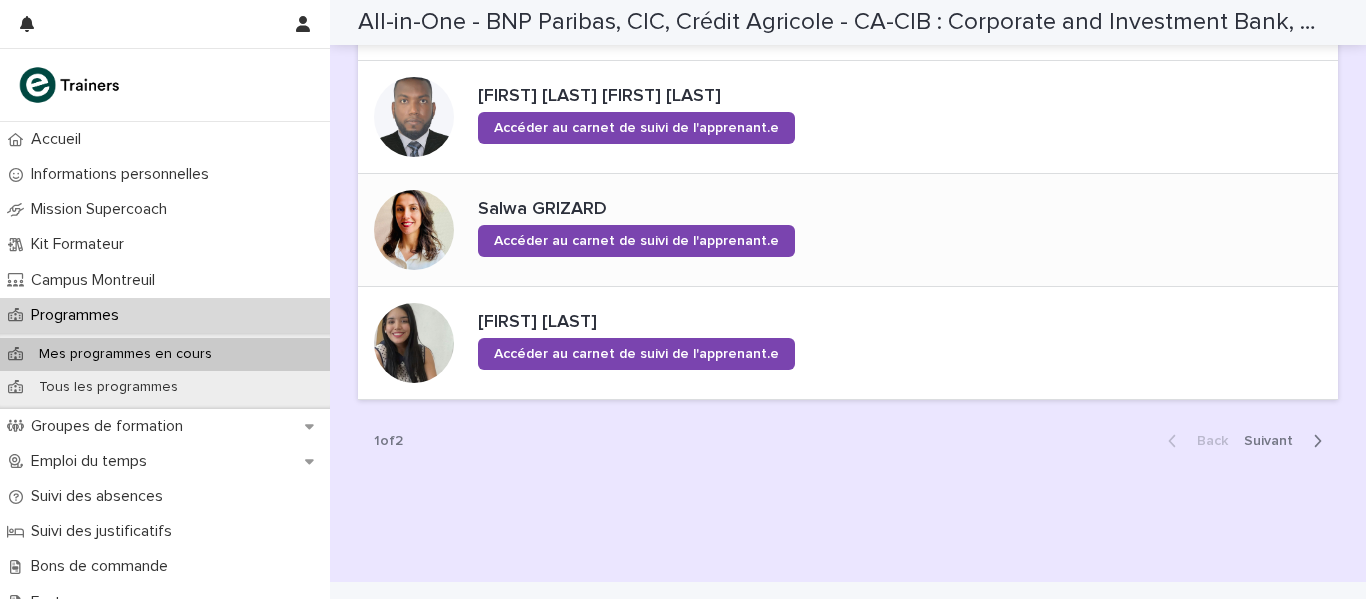 click at bounding box center (414, 230) 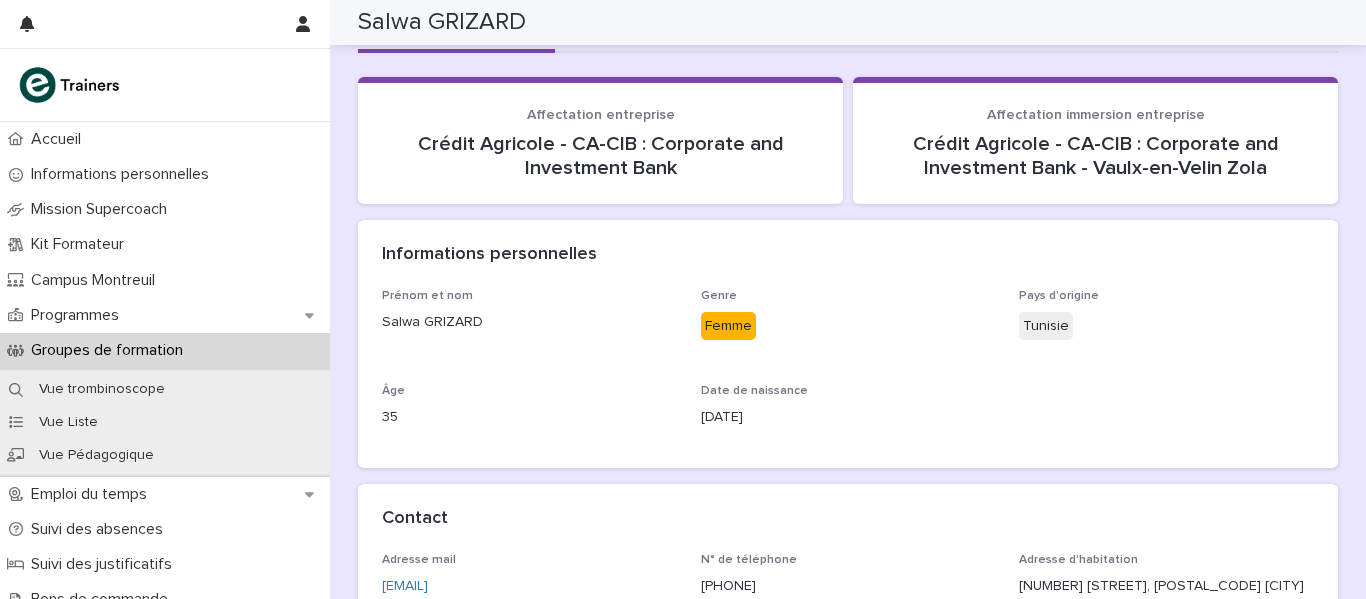 scroll, scrollTop: 0, scrollLeft: 0, axis: both 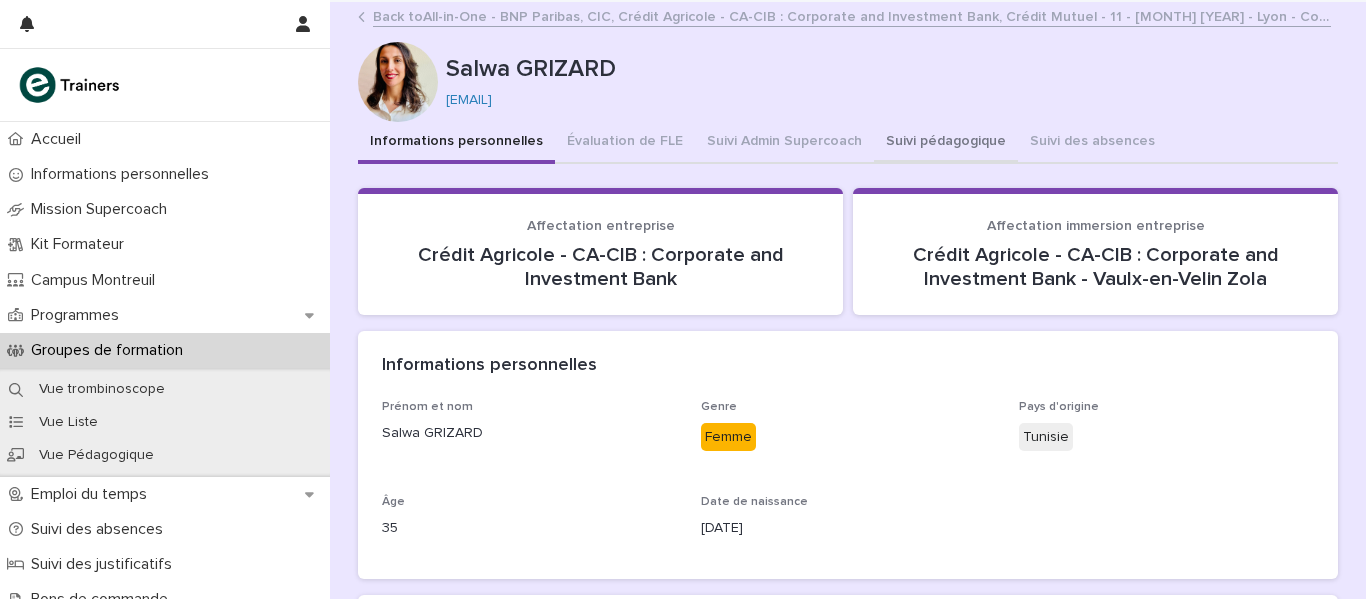 click on "Suivi pédagogique" at bounding box center [946, 143] 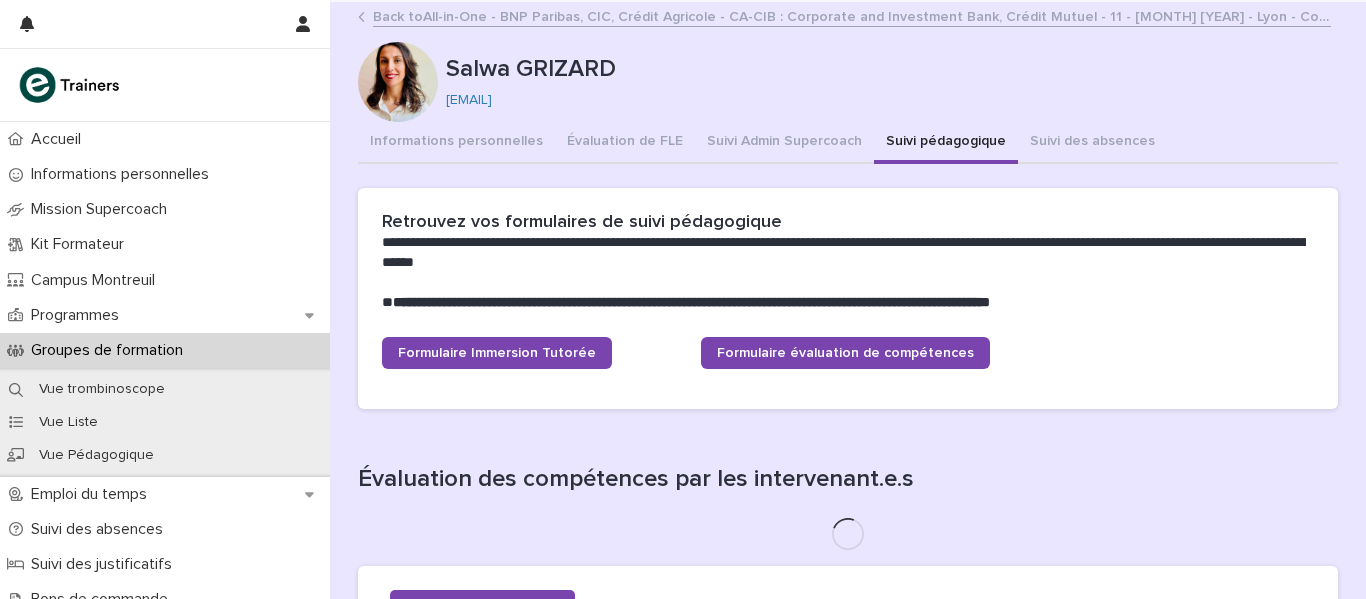 type 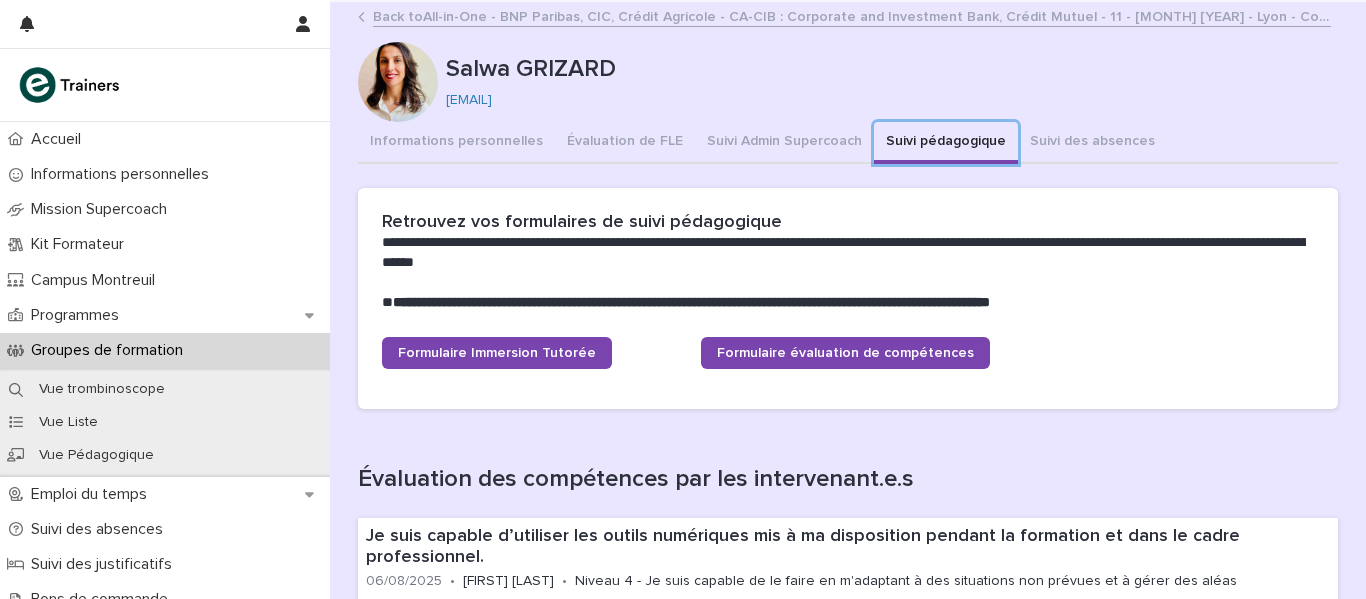 scroll, scrollTop: 450, scrollLeft: 0, axis: vertical 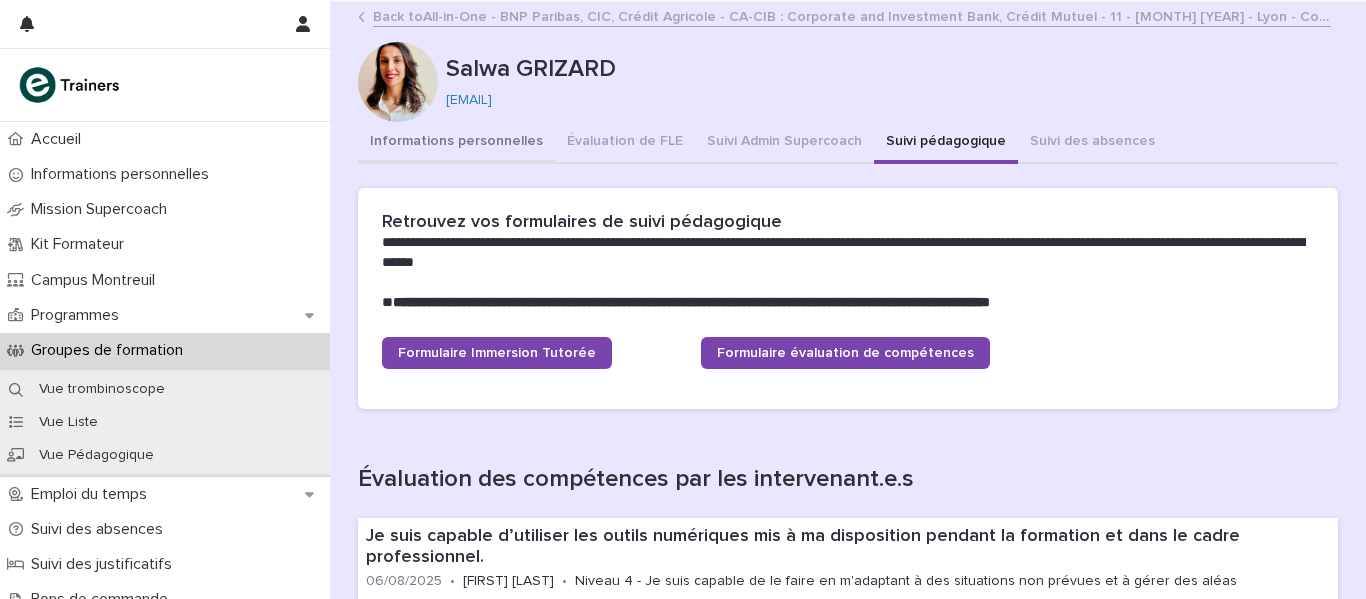 click on "Informations personnelles" at bounding box center [456, 143] 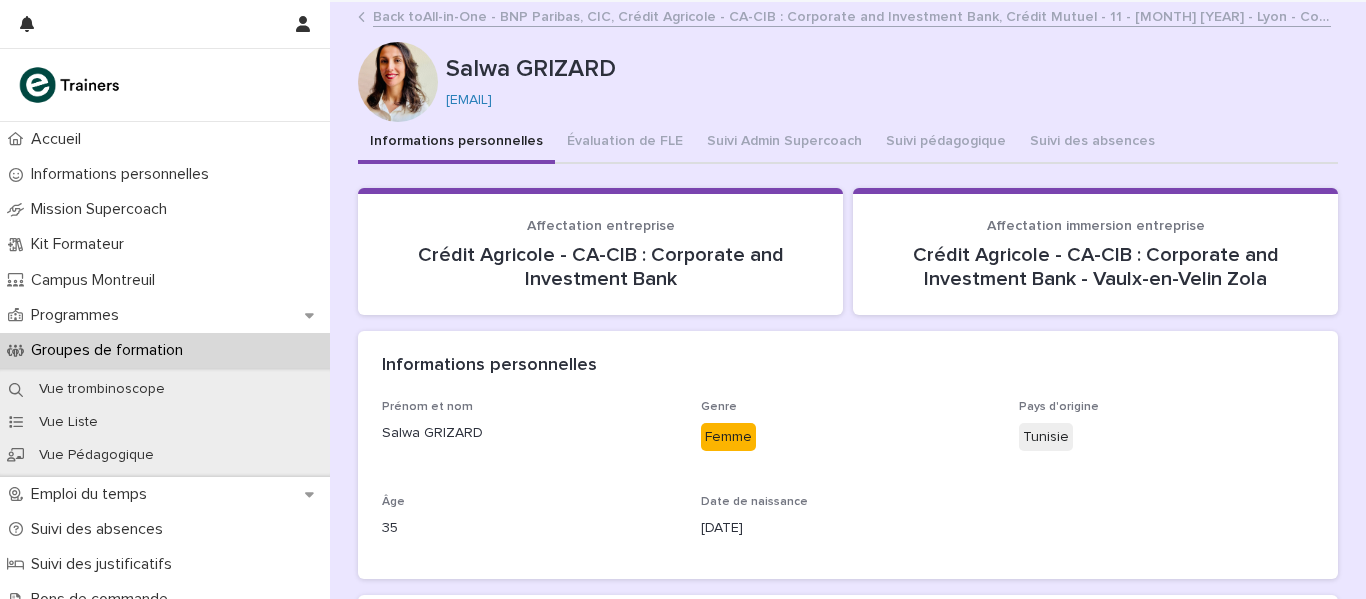 type 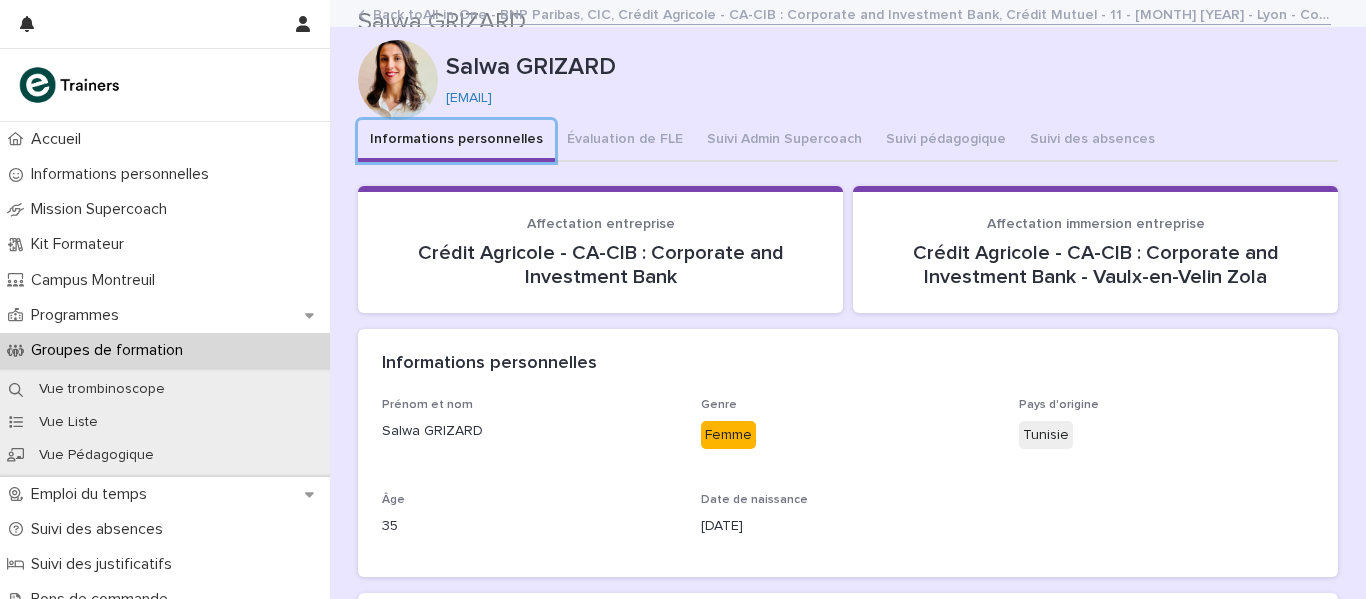 scroll, scrollTop: 0, scrollLeft: 0, axis: both 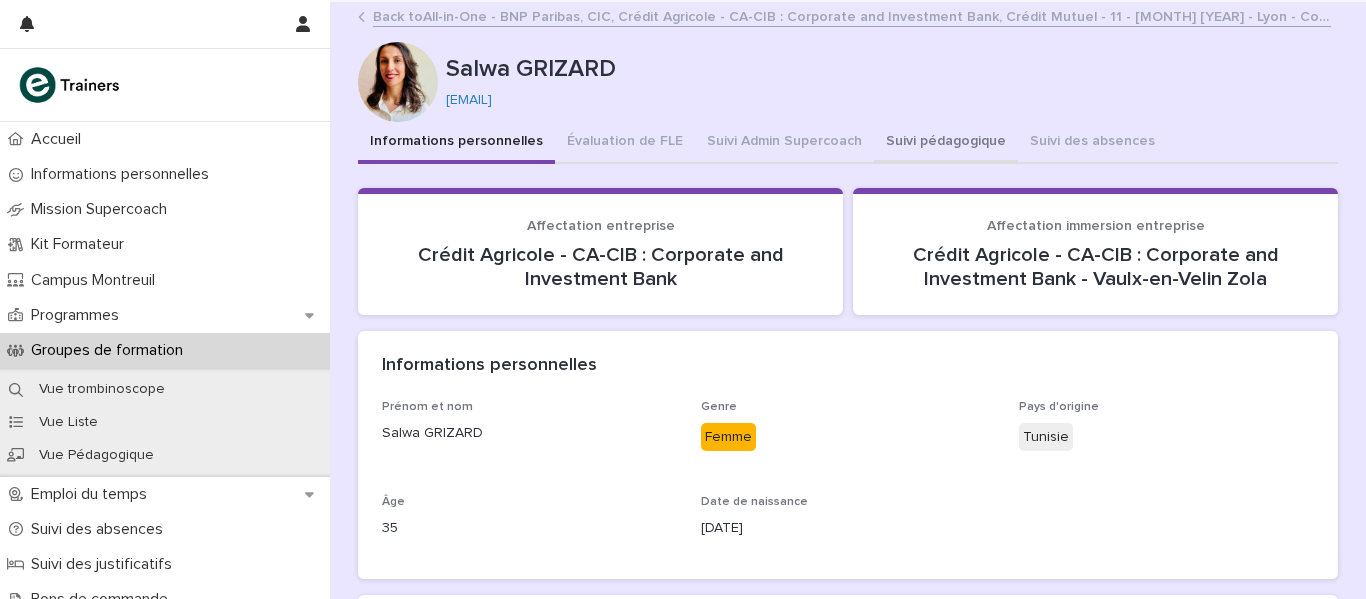 click on "Suivi pédagogique" at bounding box center [946, 143] 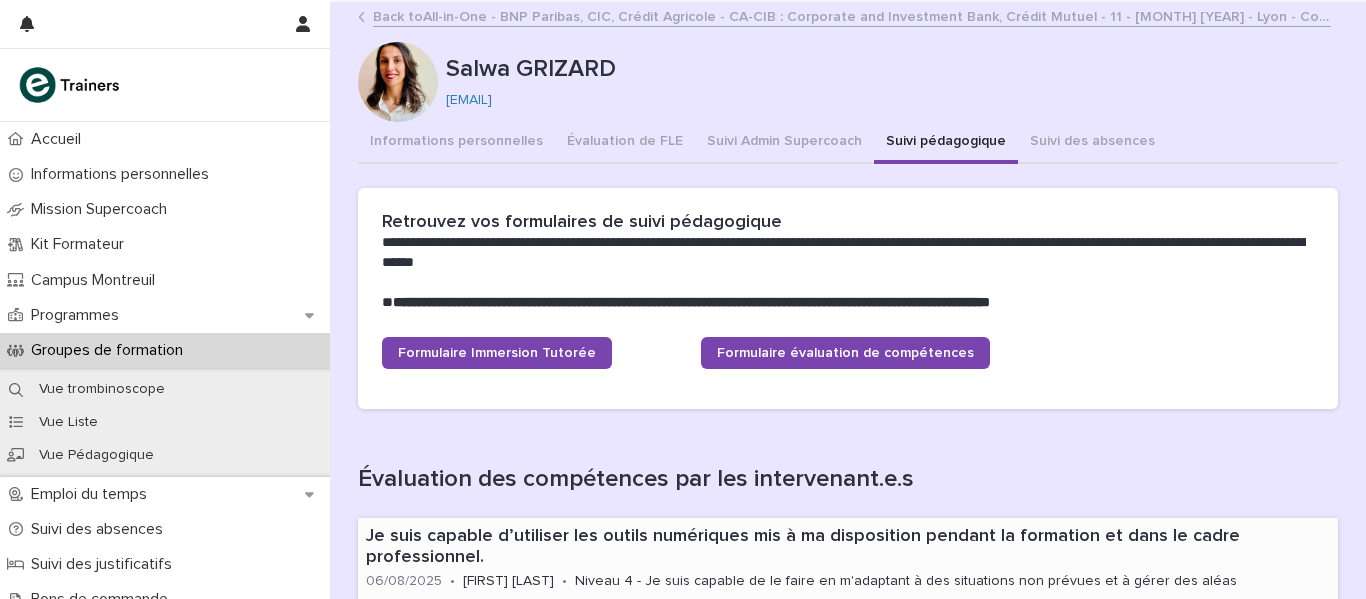 click on "Je suis capable d’utiliser les outils numériques mis à ma disposition pendant la formation et dans le cadre professionnel." at bounding box center (848, 547) 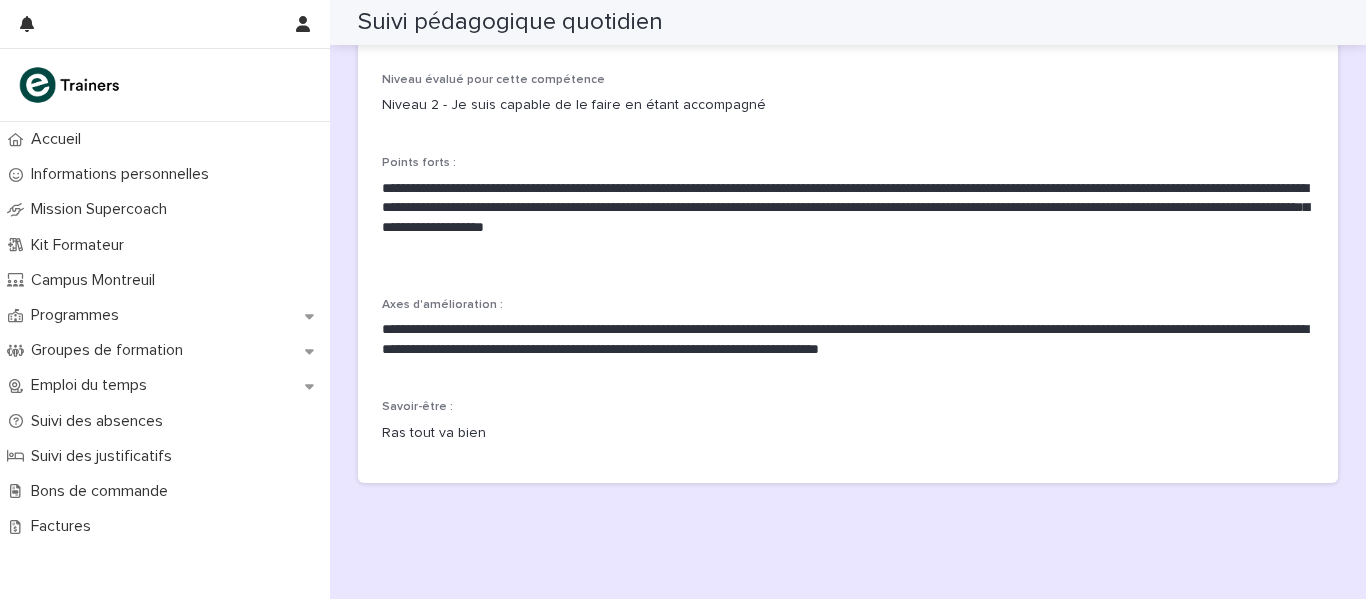 scroll, scrollTop: 640, scrollLeft: 0, axis: vertical 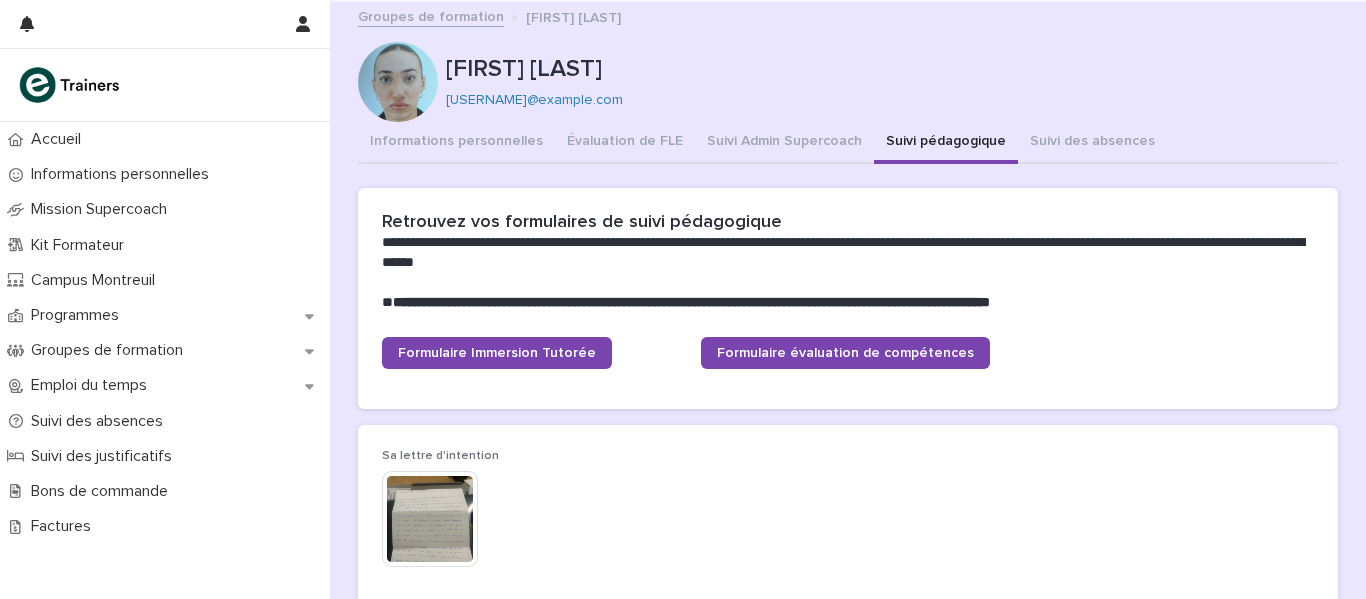 click on "This file cannot be opened Download File" at bounding box center [529, 521] 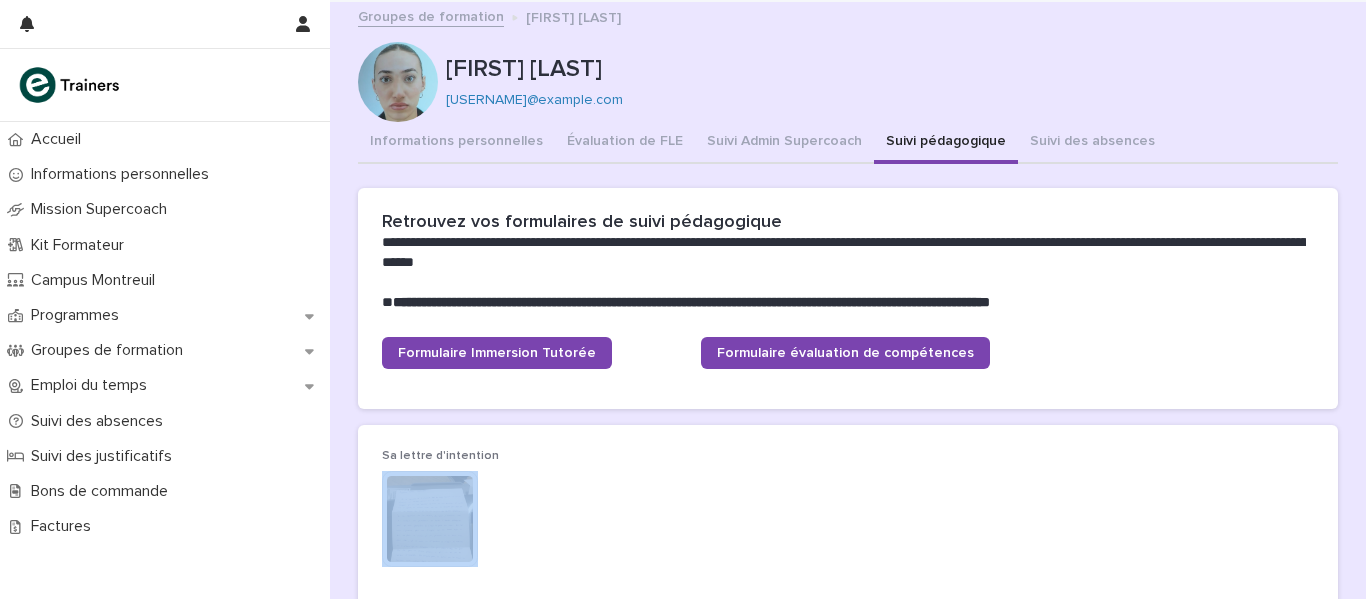 click on "This file cannot be opened Download File" at bounding box center (529, 521) 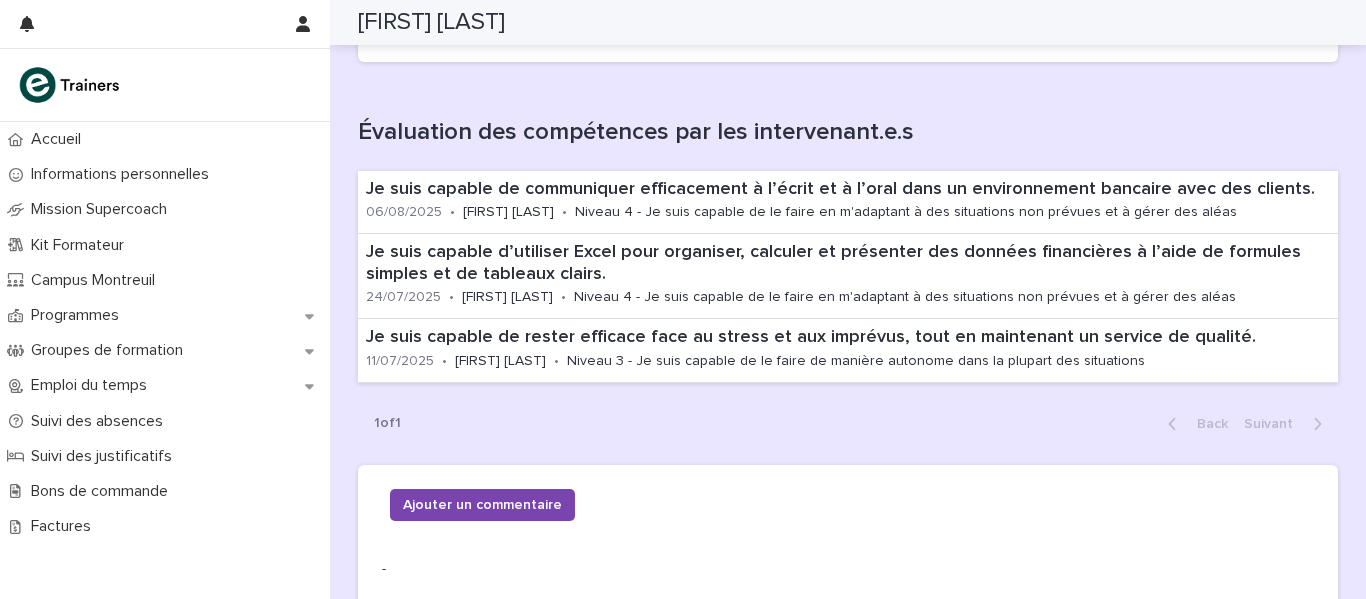 scroll, scrollTop: 600, scrollLeft: 0, axis: vertical 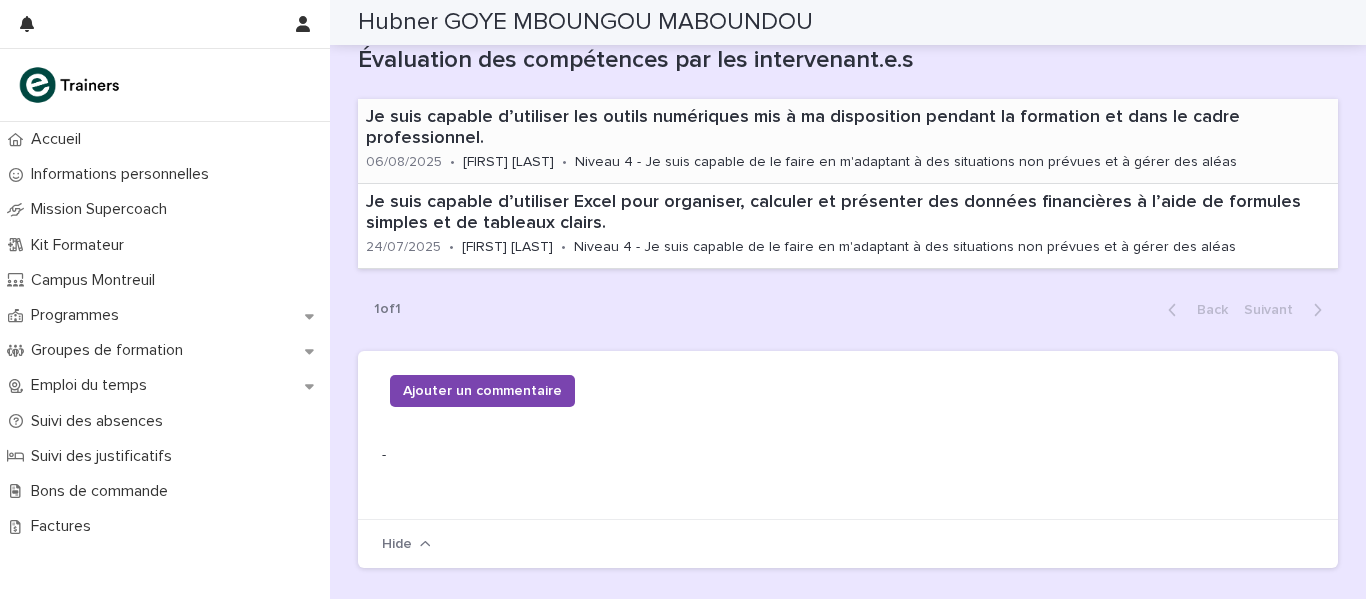click on "Je suis capable d’utiliser les outils numériques mis à ma disposition pendant la formation et dans le cadre professionnel. 06/08/2025 • Déborah MICHAUD • Niveau 4 - Je suis capable de le faire en m'adaptant à des situations non prévues et à gérer des aléas" at bounding box center (848, 141) 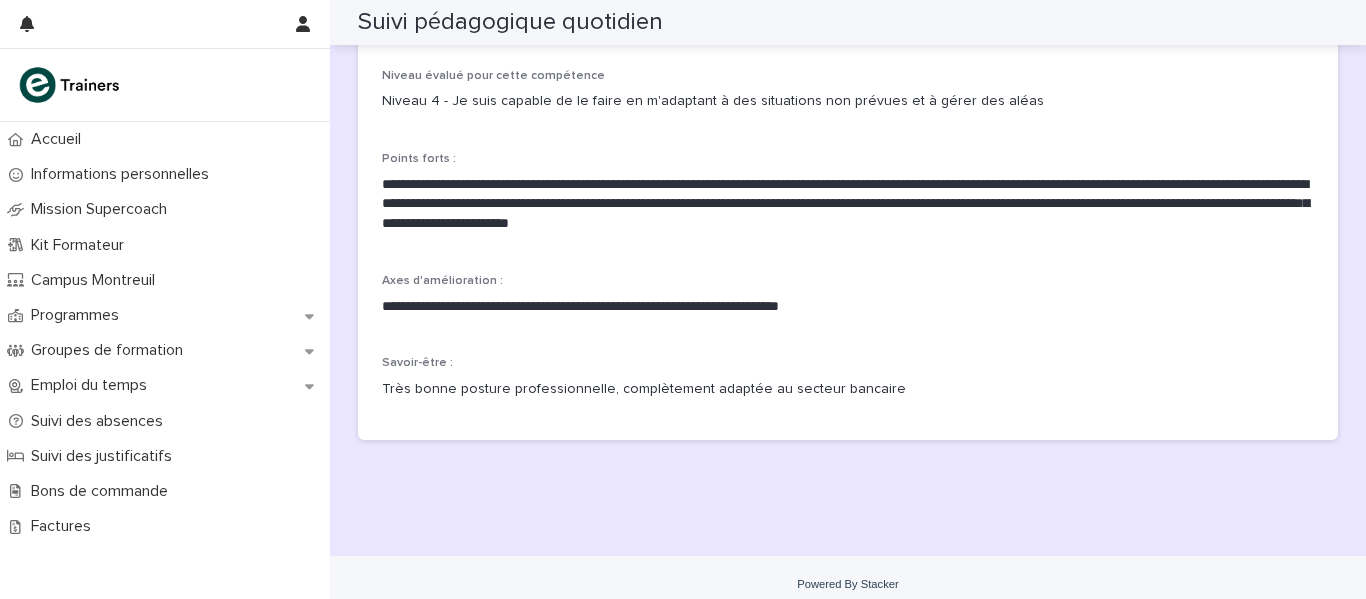 scroll, scrollTop: 653, scrollLeft: 0, axis: vertical 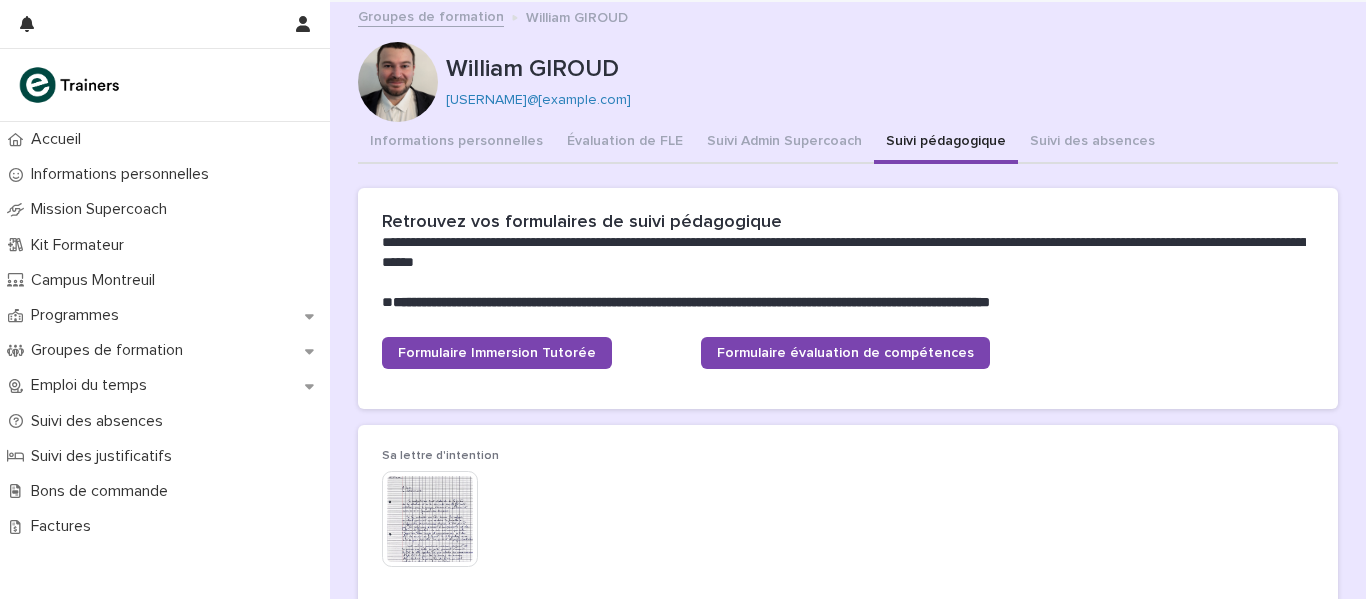click at bounding box center (430, 519) 